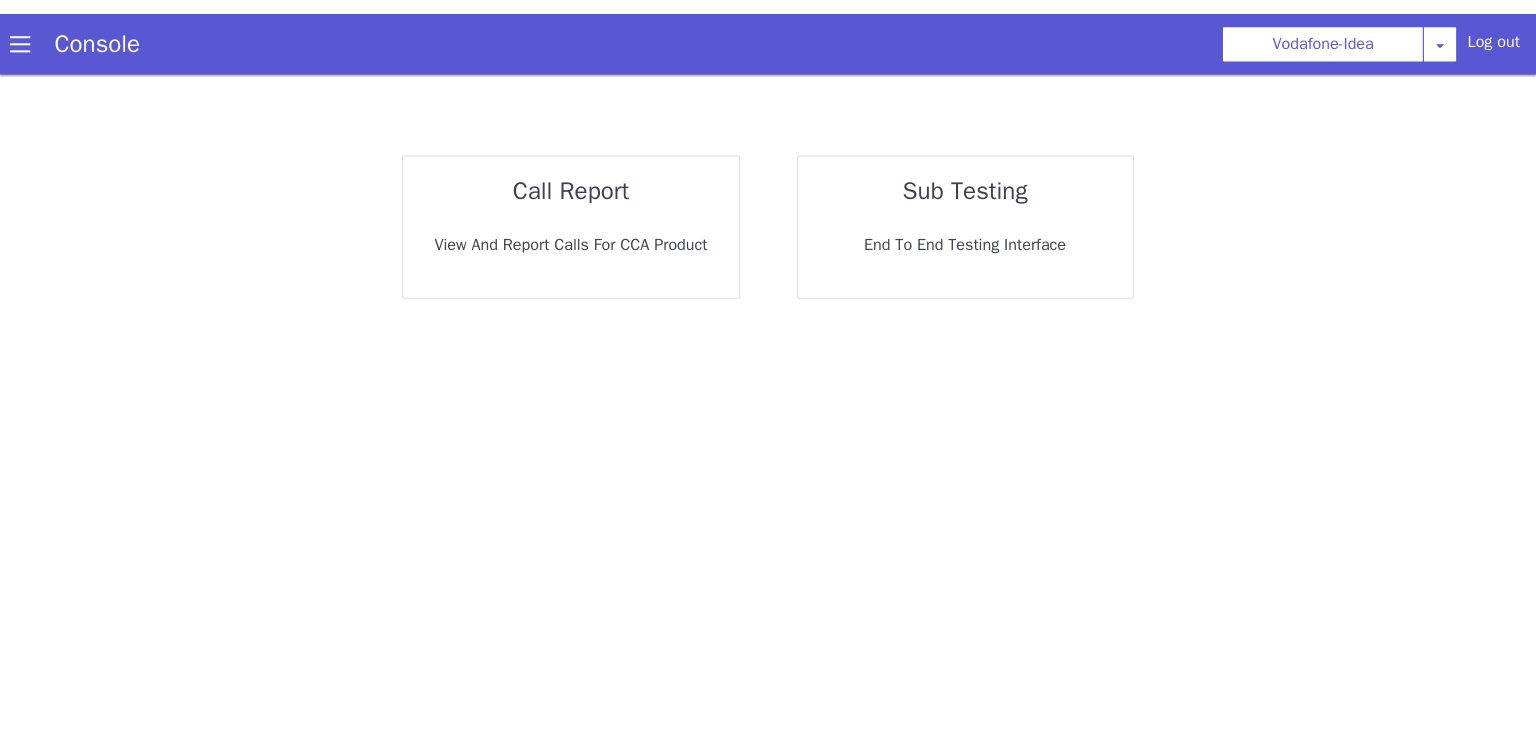 scroll, scrollTop: 0, scrollLeft: 0, axis: both 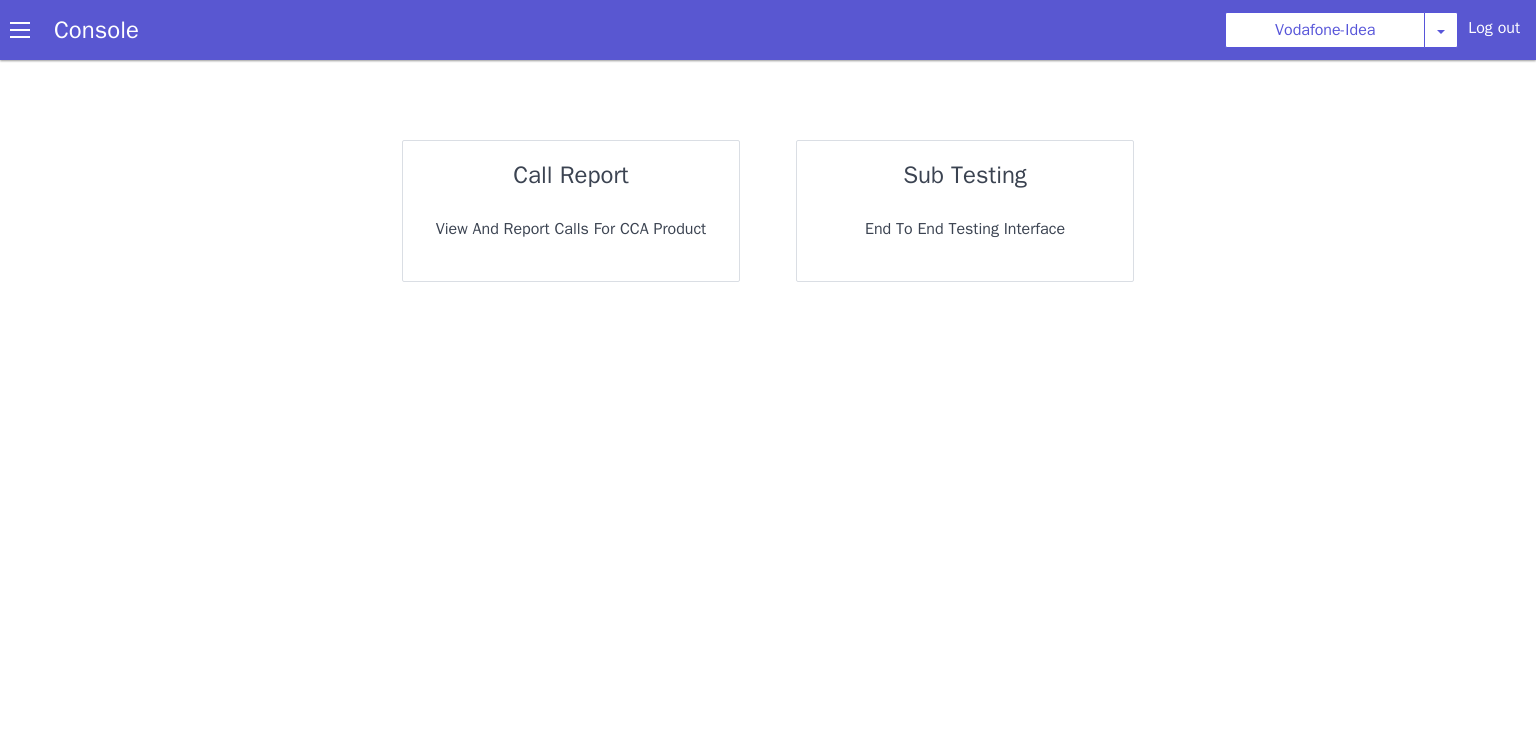 click on "call report" at bounding box center (576, 169) 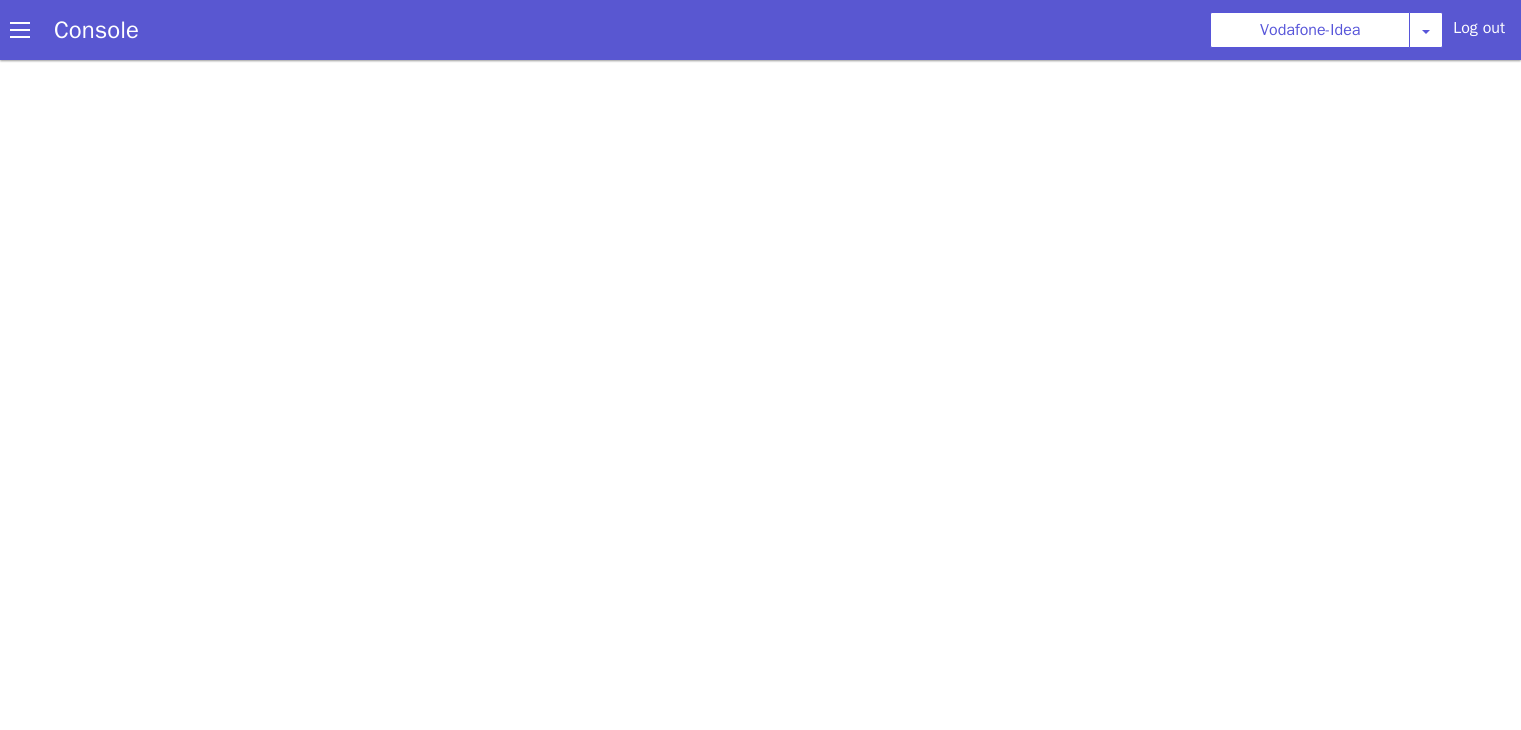 scroll, scrollTop: 0, scrollLeft: 0, axis: both 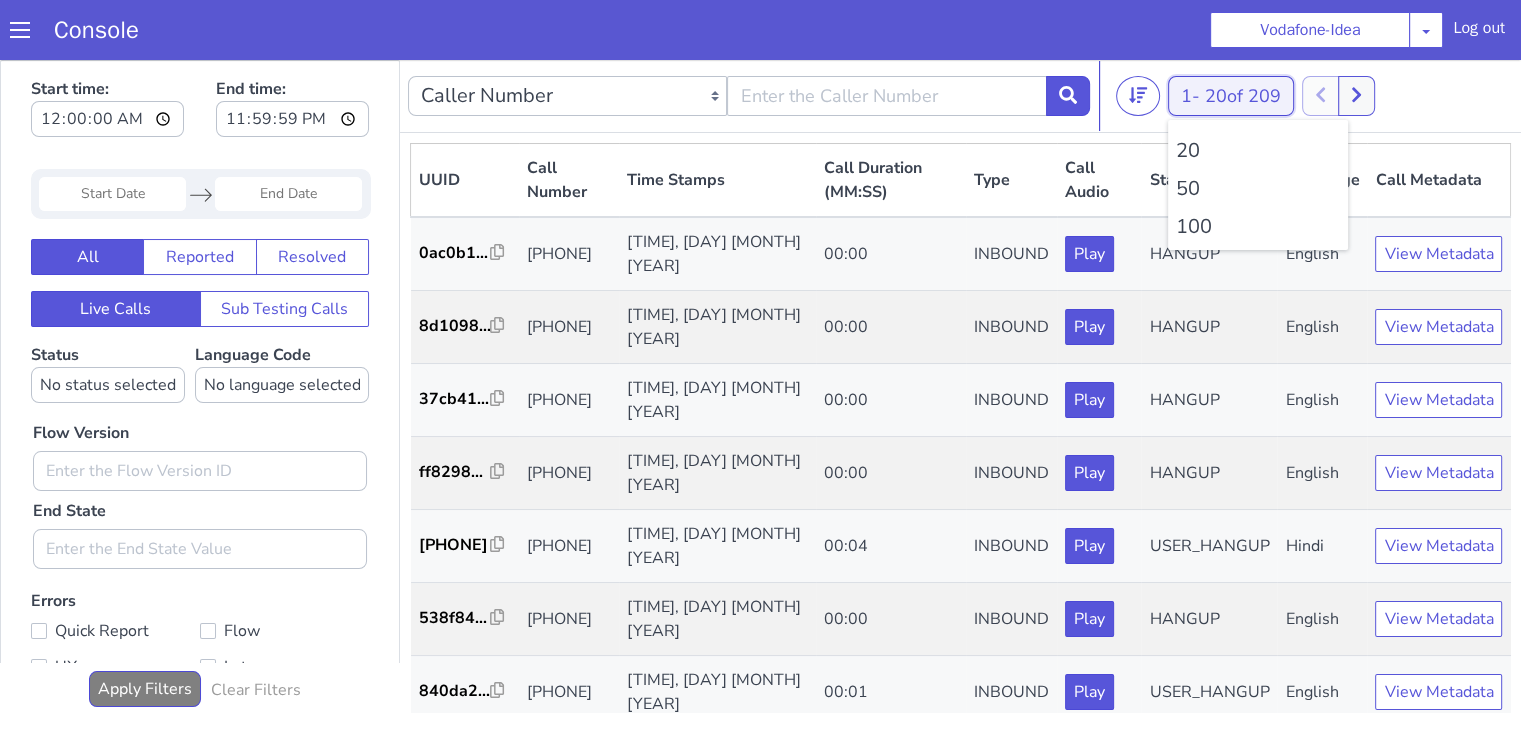 click on "20  of   209" at bounding box center [1243, 96] 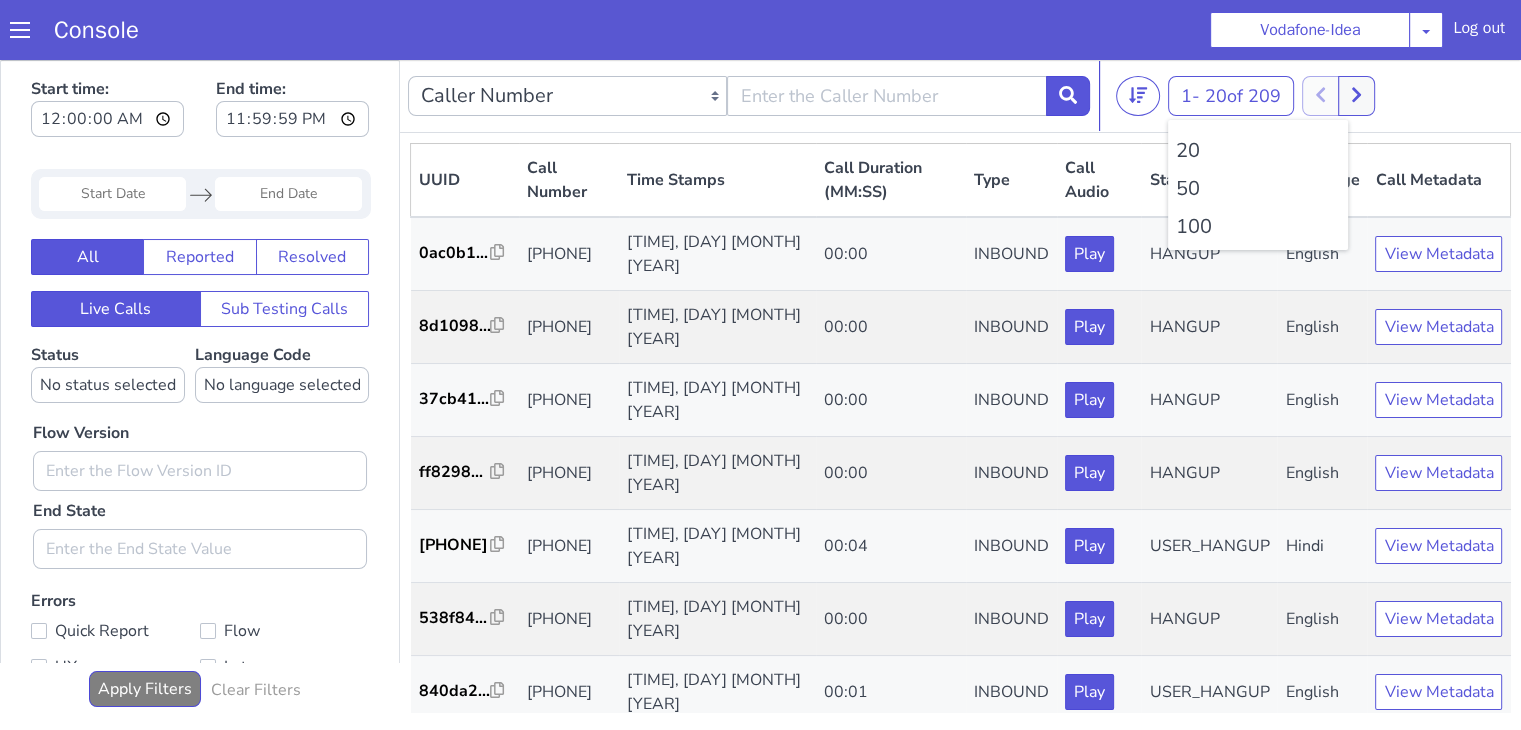 click on "100" at bounding box center [1258, 227] 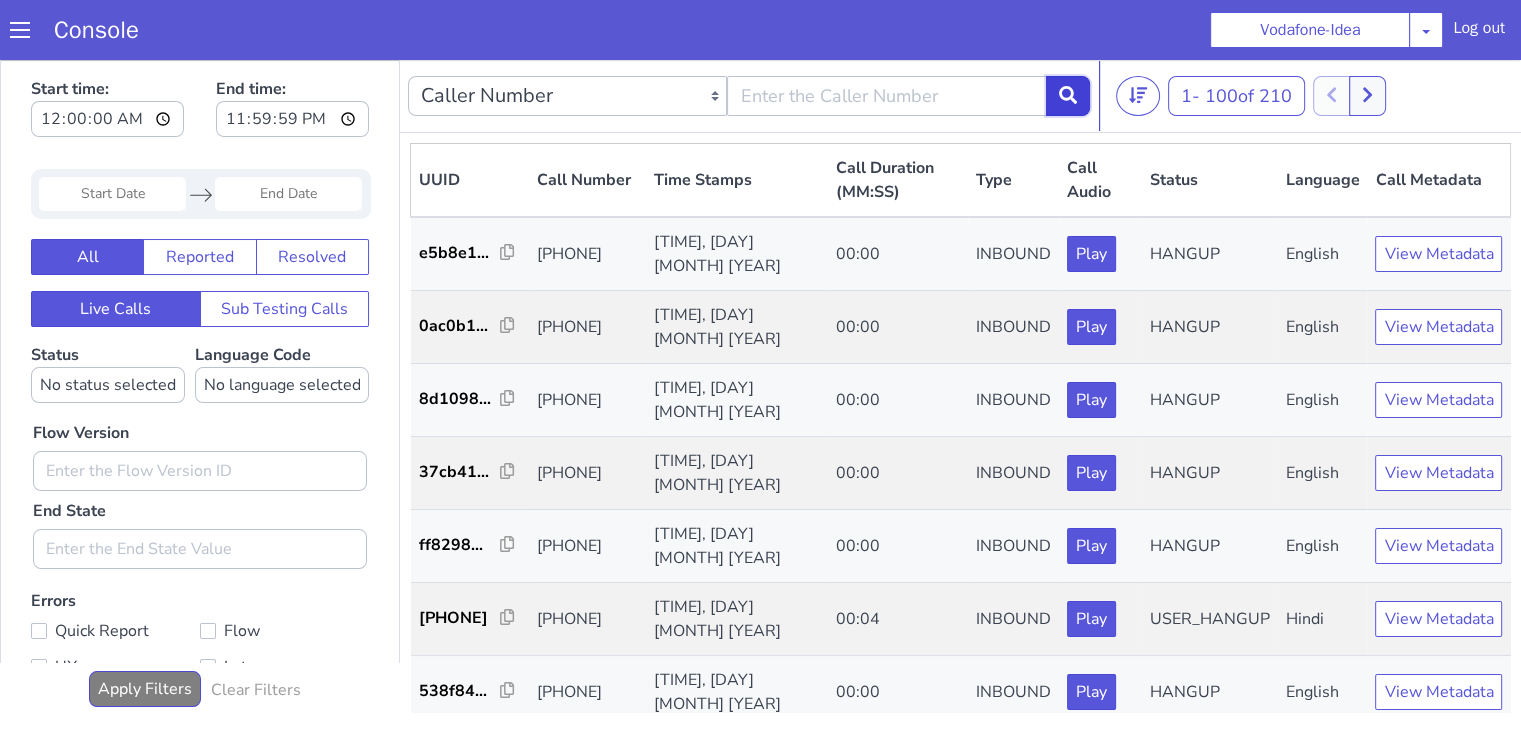 click 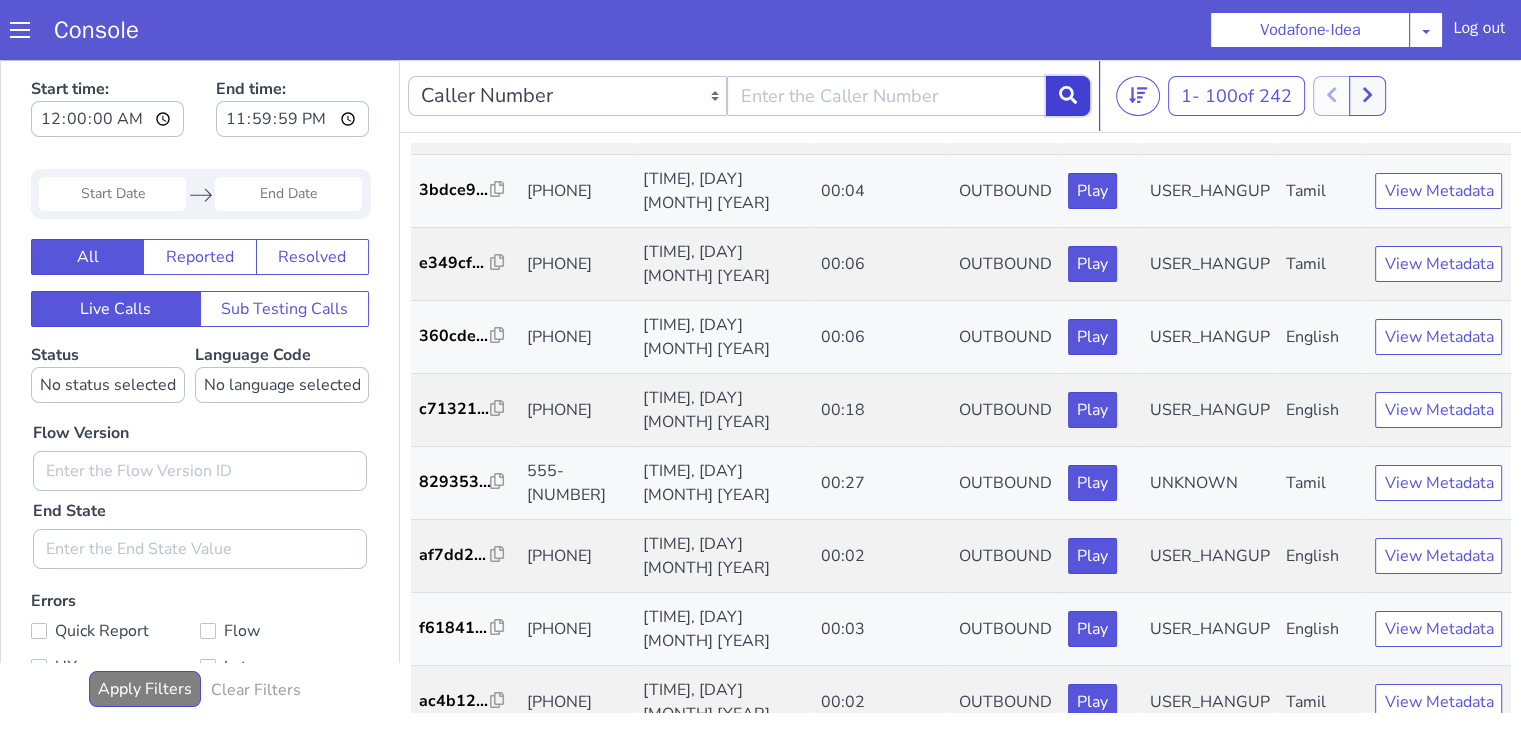 scroll, scrollTop: 400, scrollLeft: 0, axis: vertical 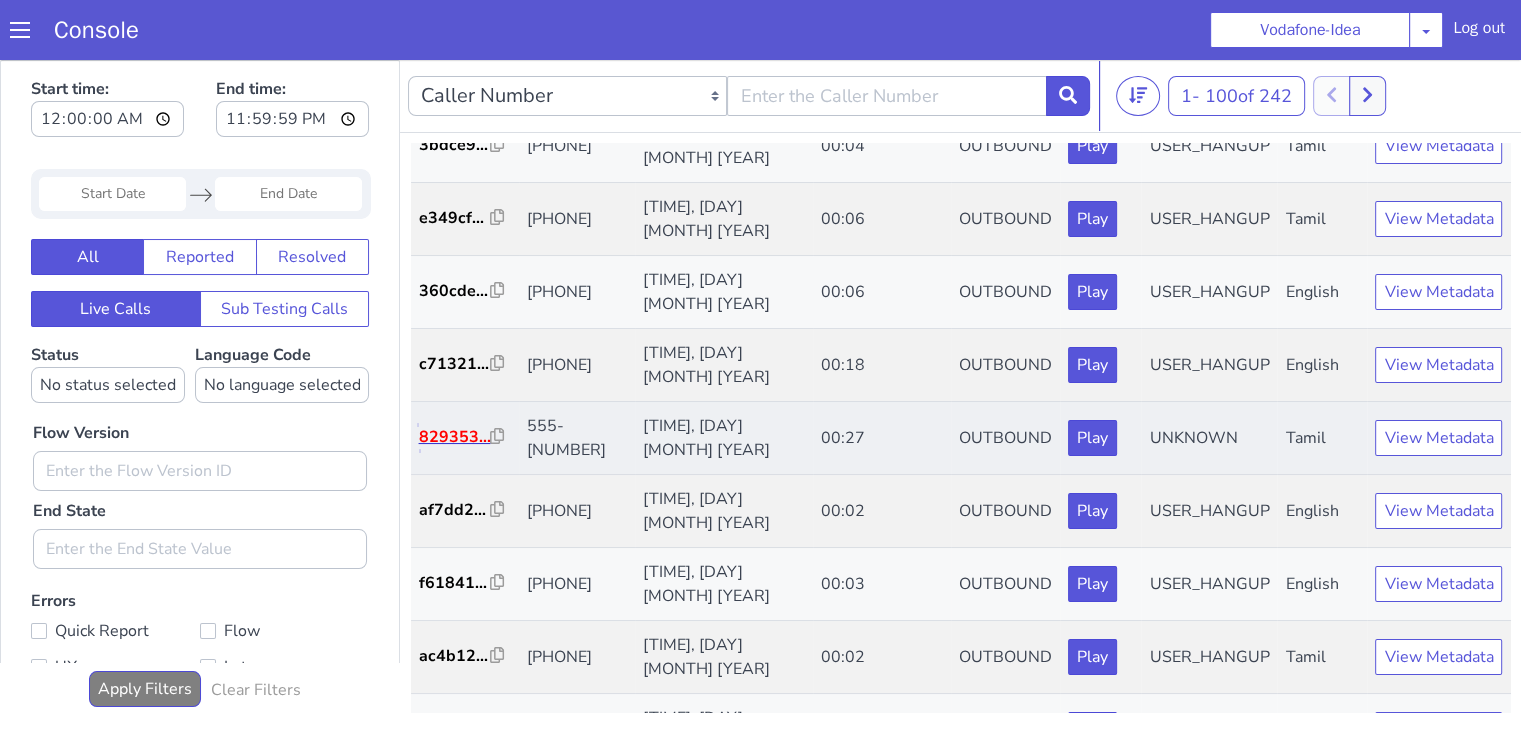 click on "829353..." at bounding box center (455, 437) 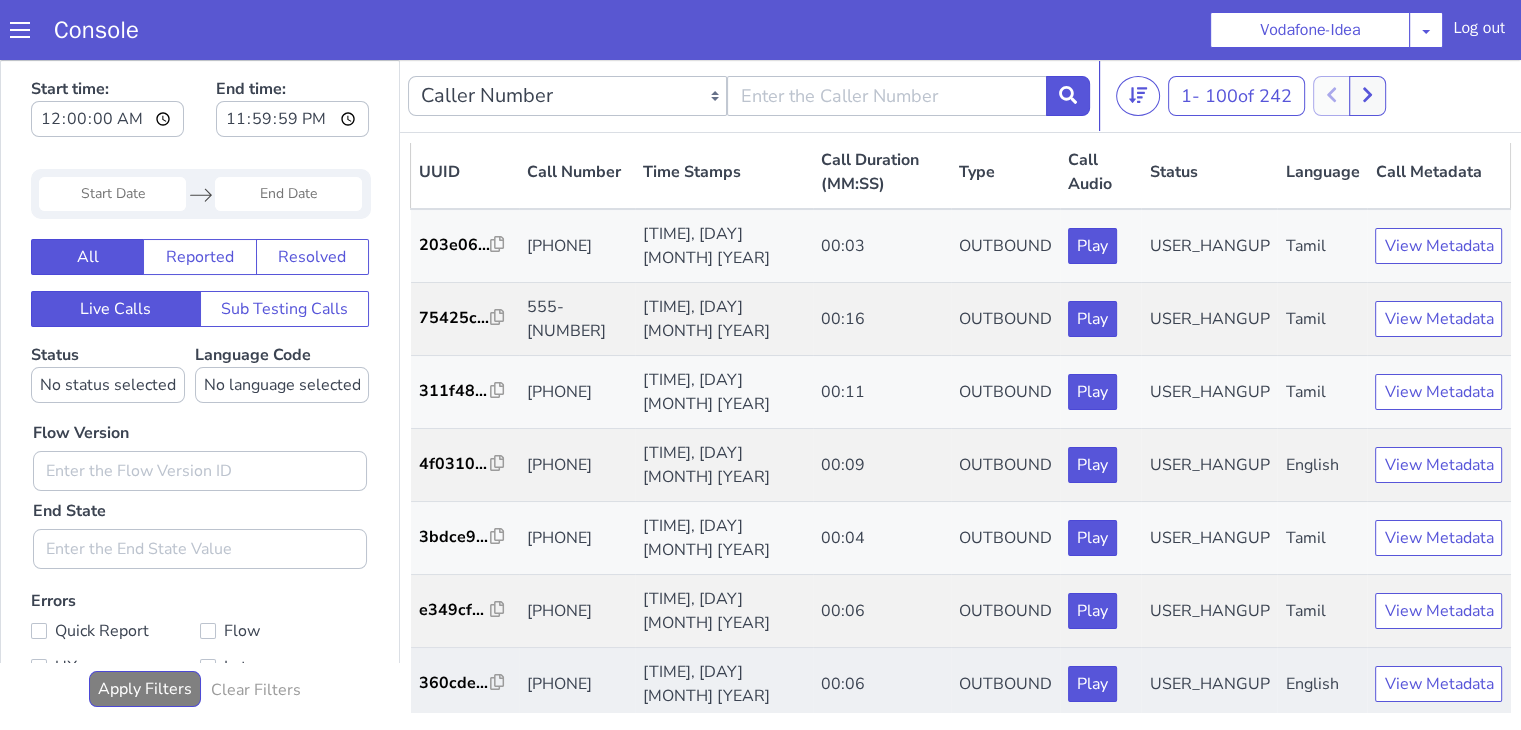 scroll, scrollTop: 0, scrollLeft: 0, axis: both 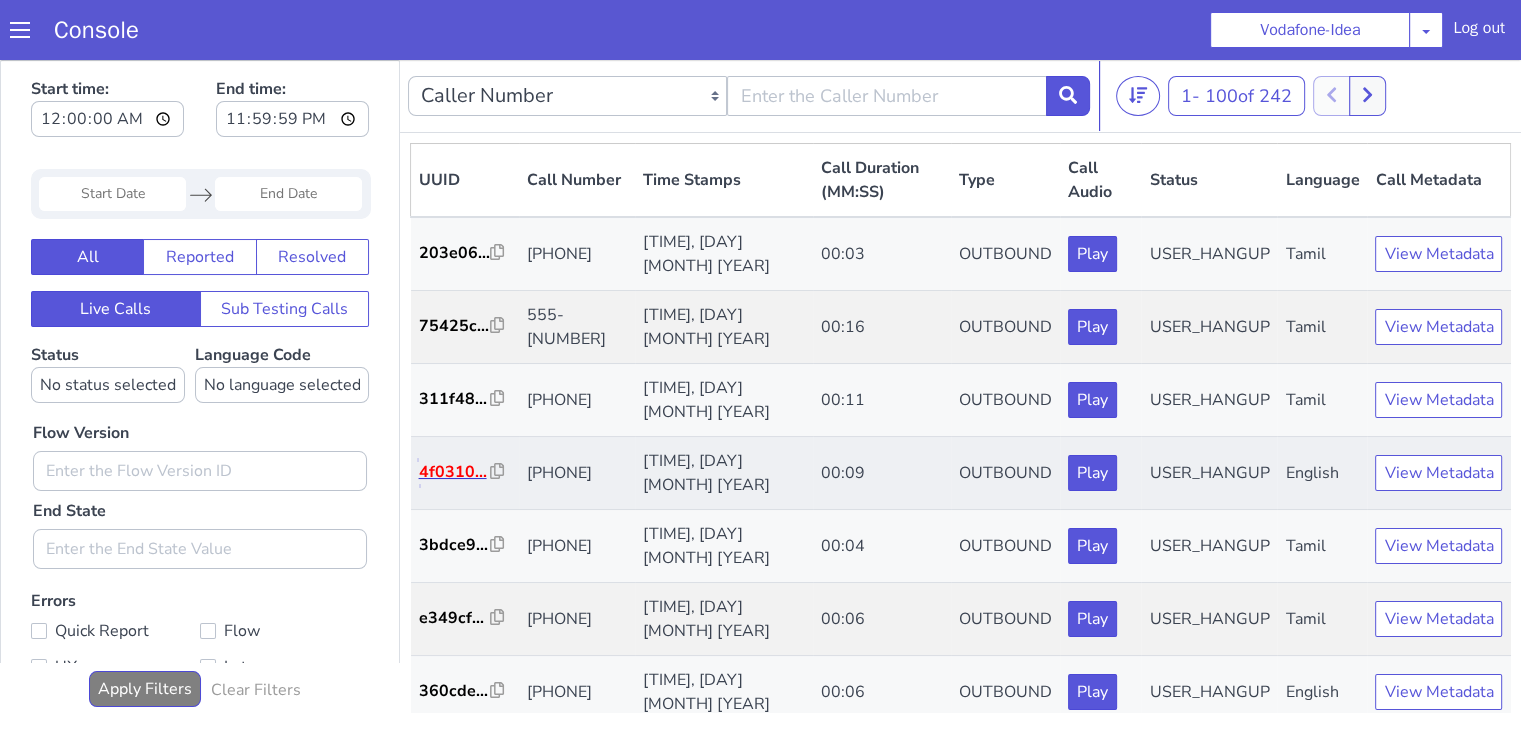 click on "4f0310..." at bounding box center [455, 472] 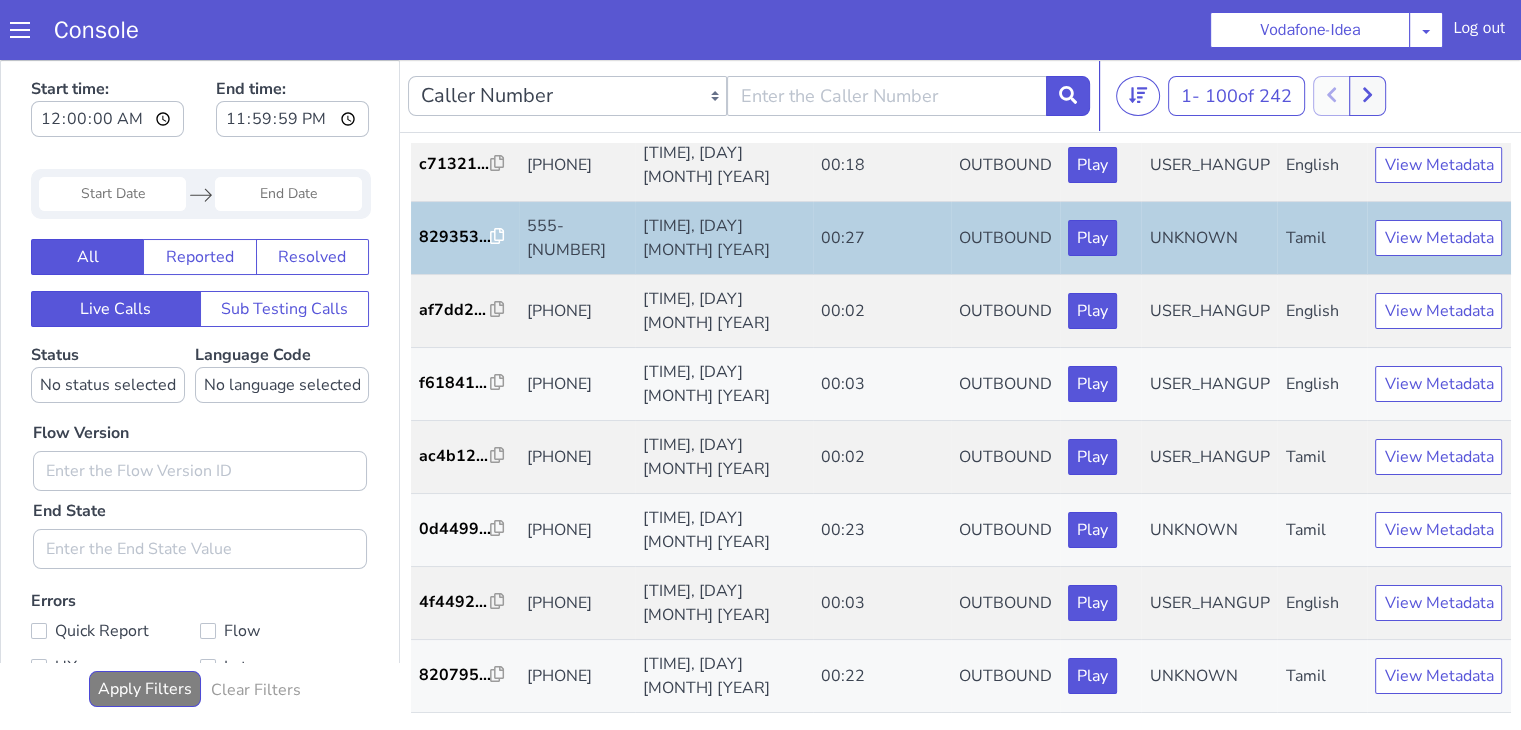 scroll, scrollTop: 0, scrollLeft: 0, axis: both 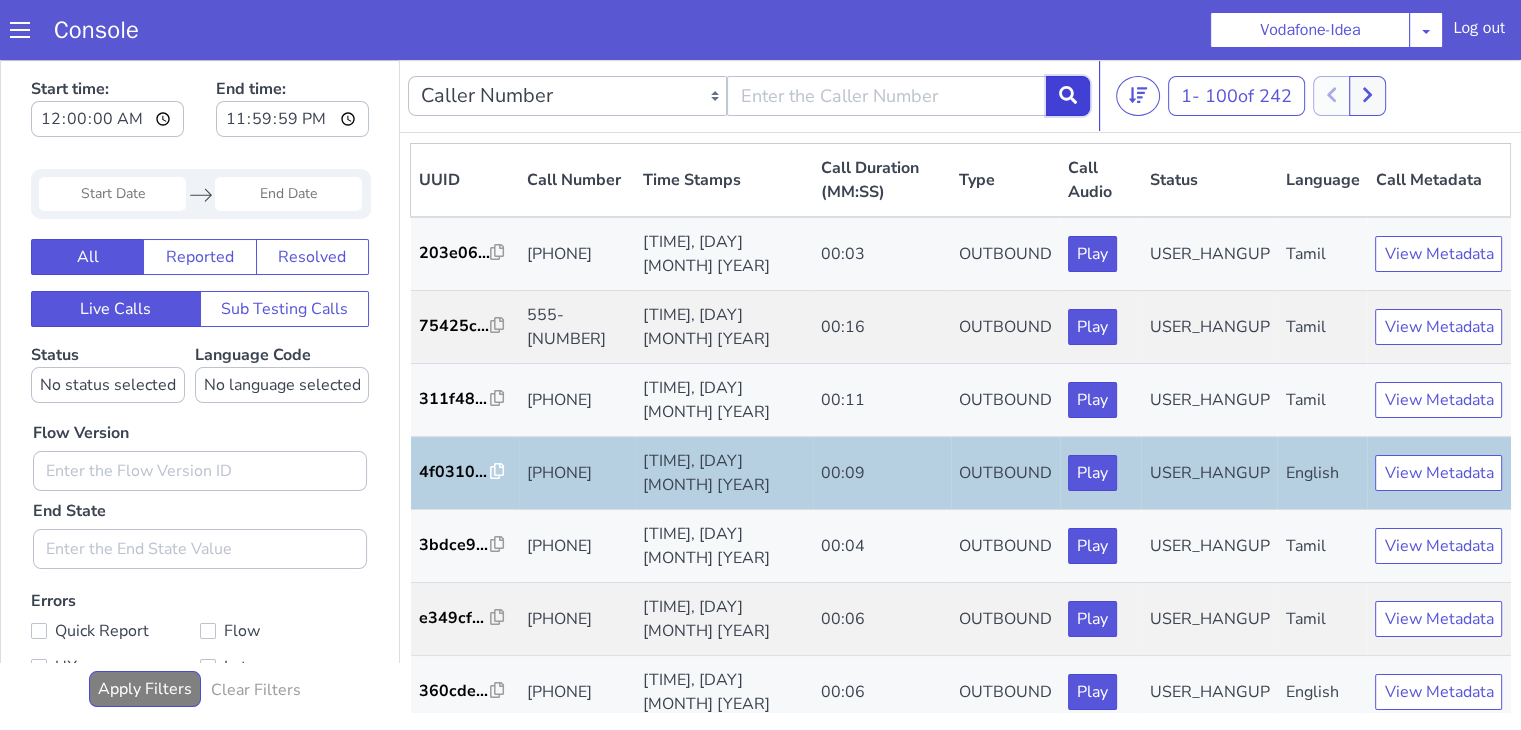 click 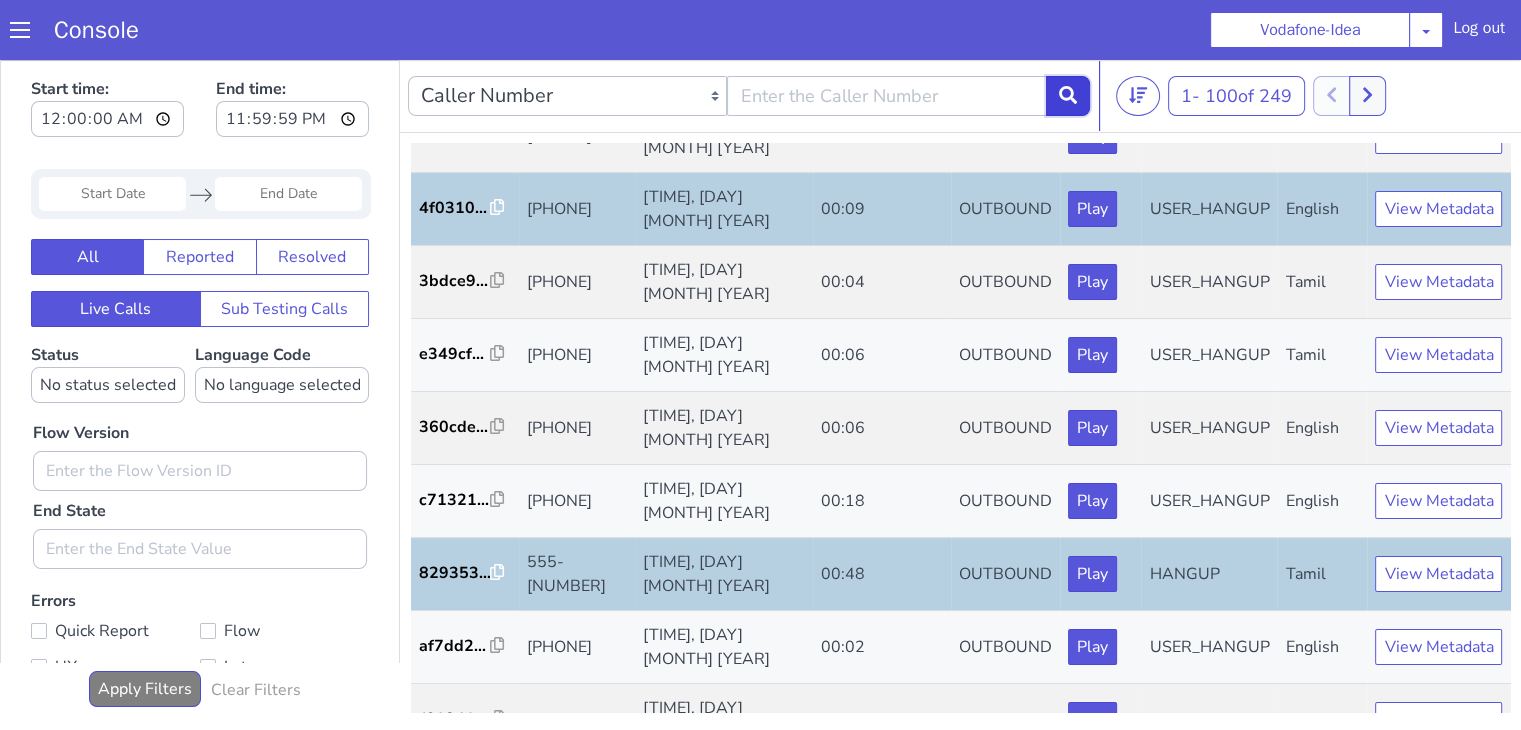 scroll, scrollTop: 800, scrollLeft: 0, axis: vertical 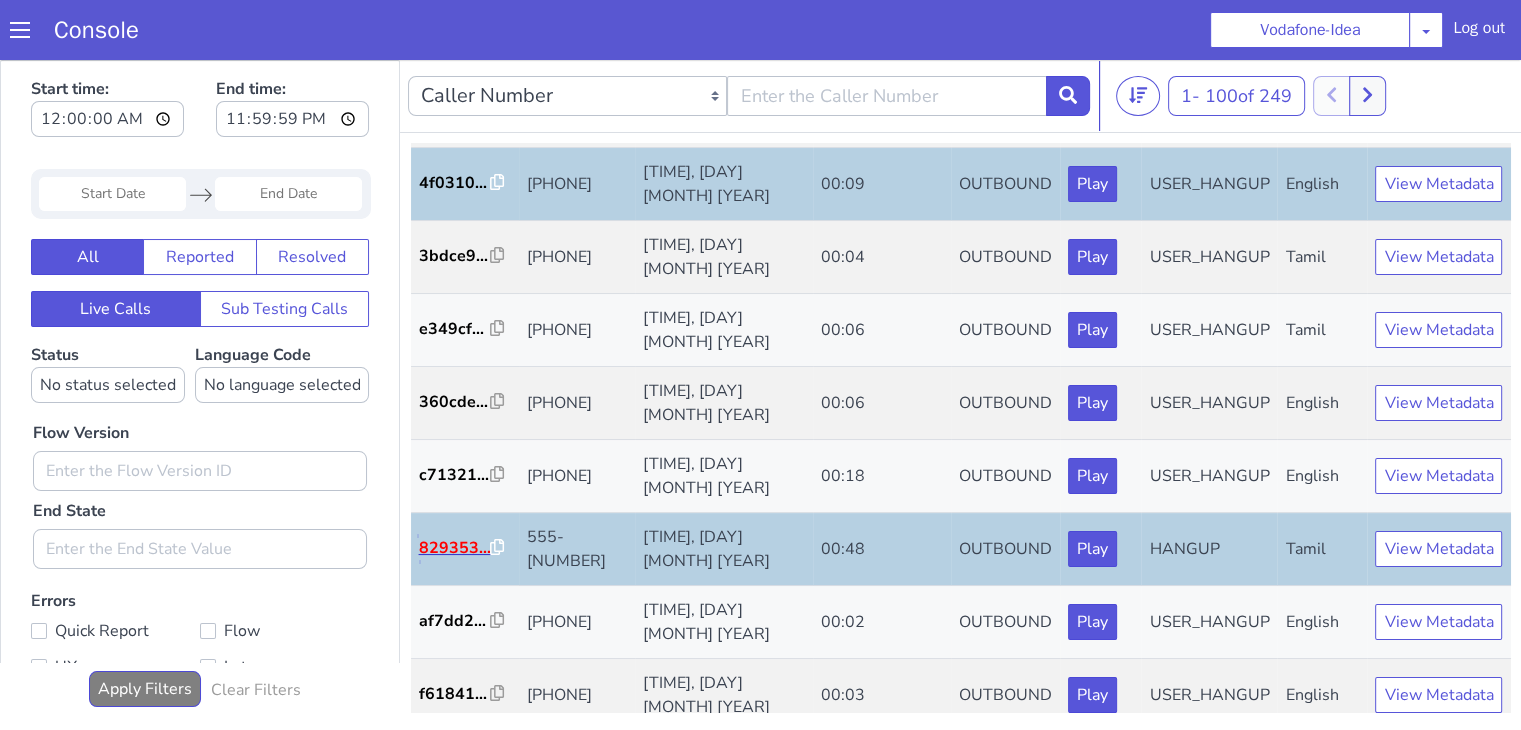 click on "829353..." at bounding box center (455, 548) 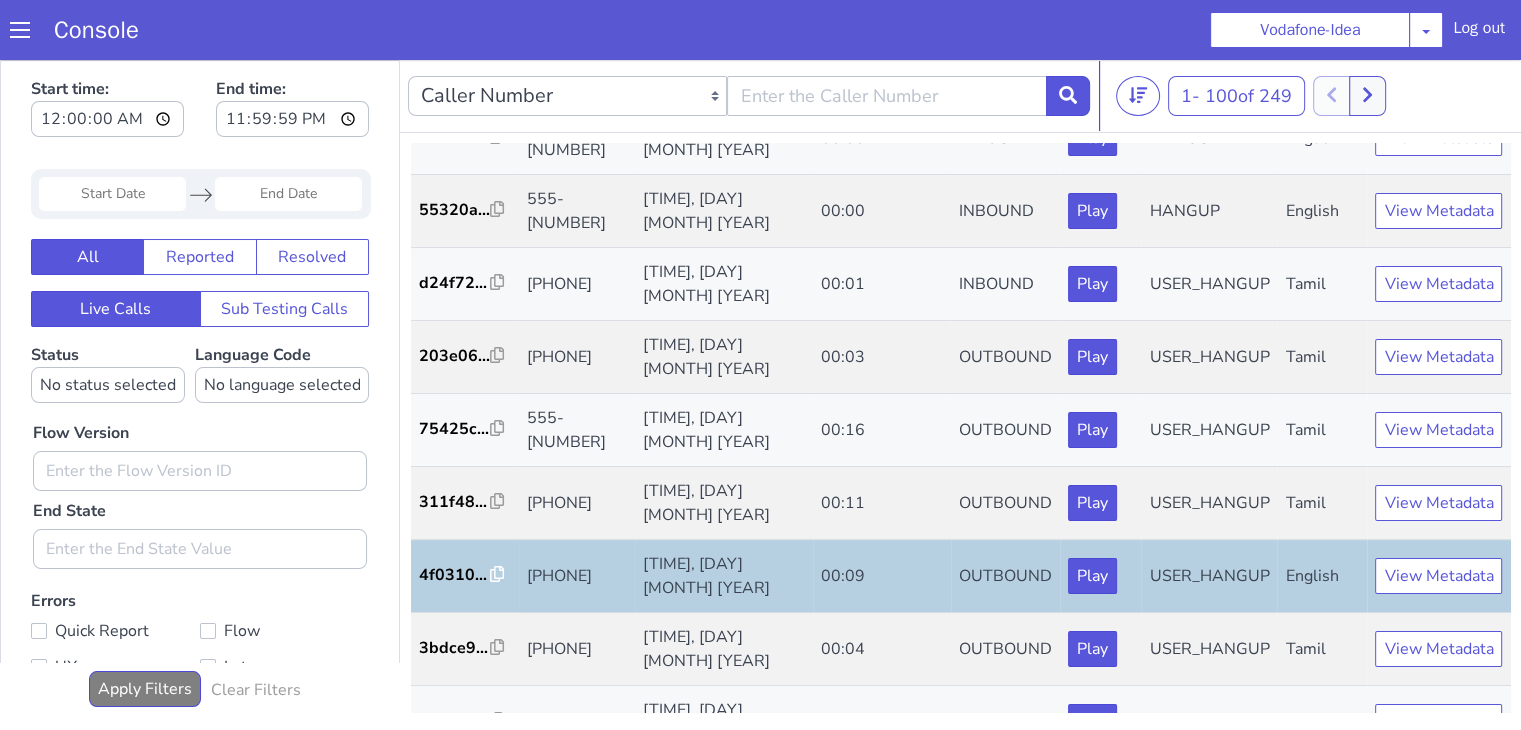 scroll, scrollTop: 0, scrollLeft: 0, axis: both 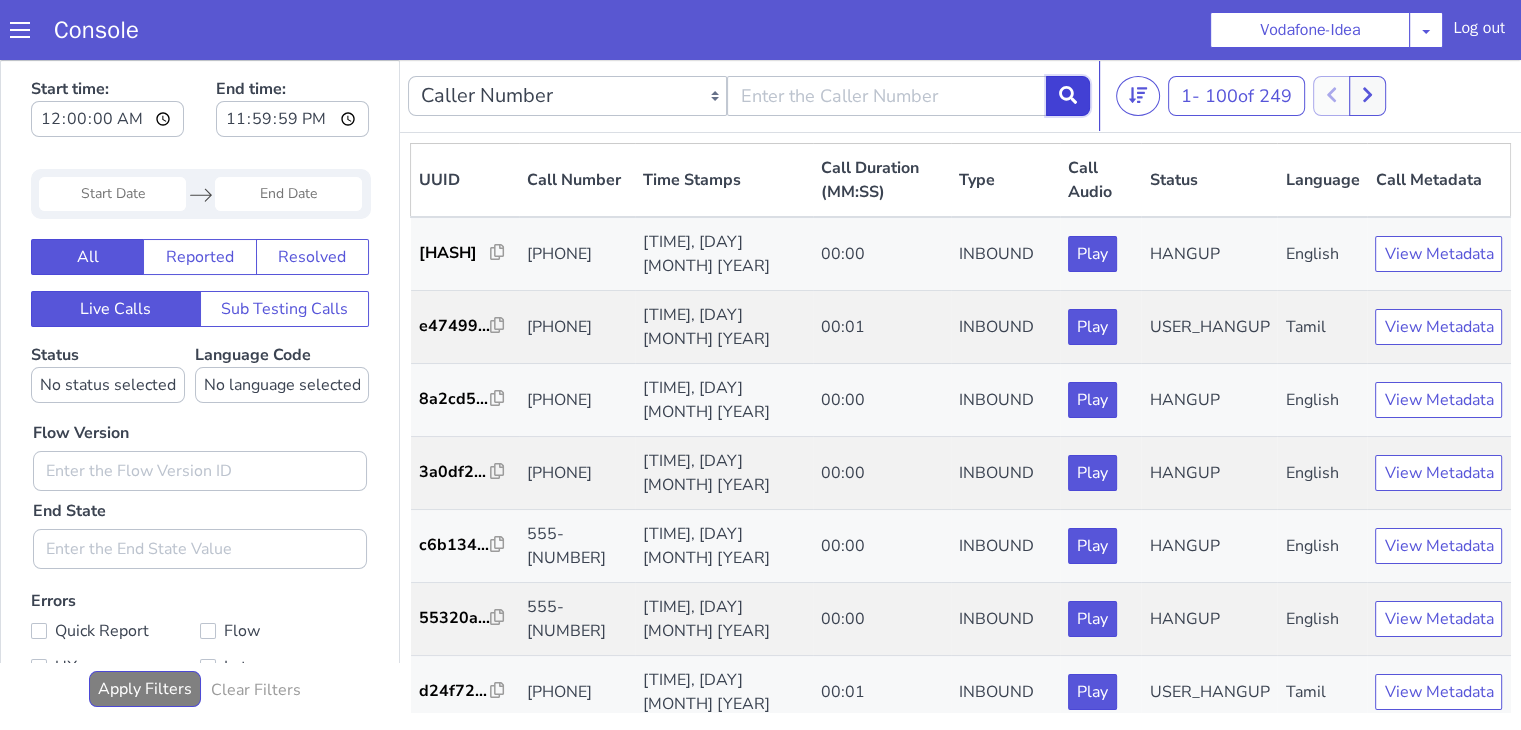 click at bounding box center [1068, 96] 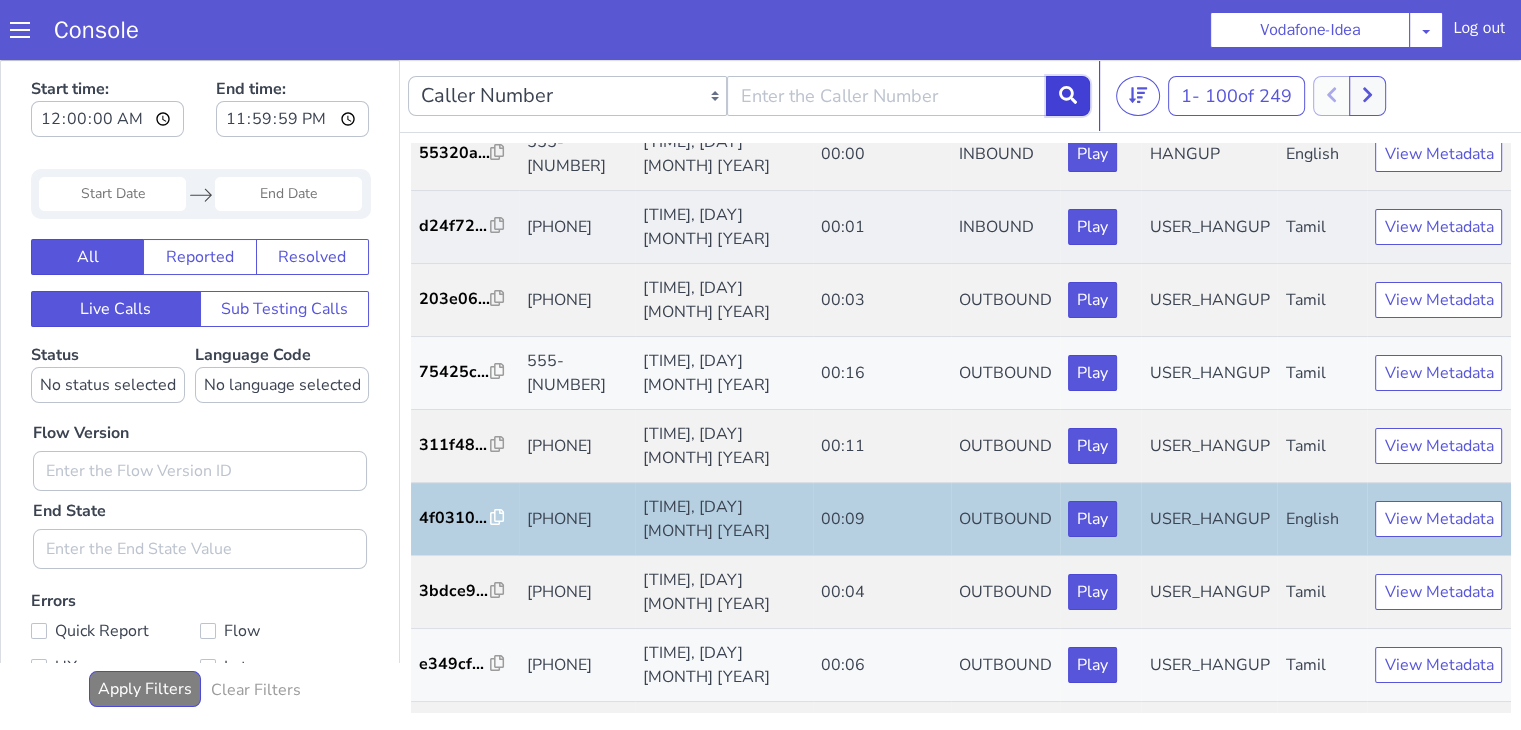 scroll, scrollTop: 500, scrollLeft: 0, axis: vertical 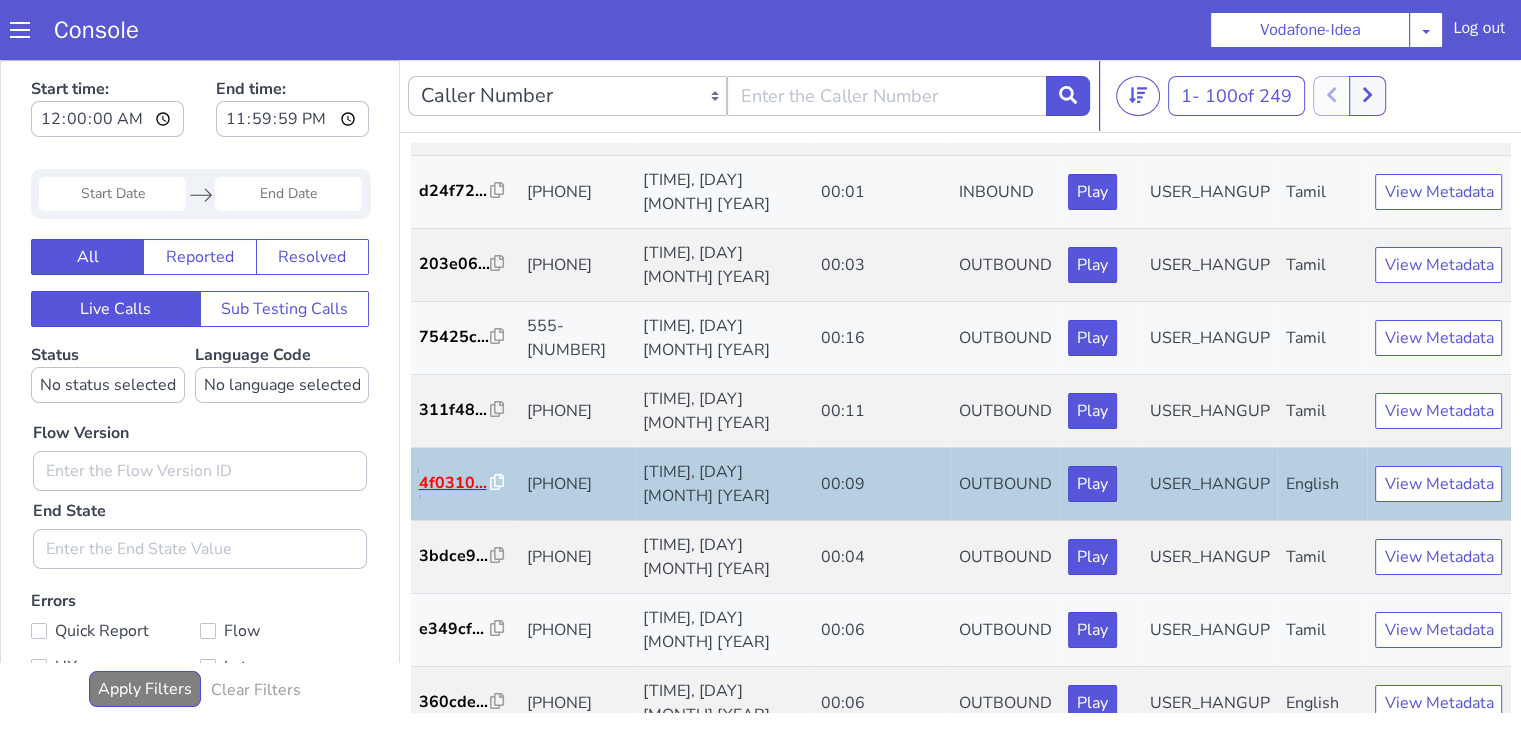 click on "4f0310..." at bounding box center (455, 483) 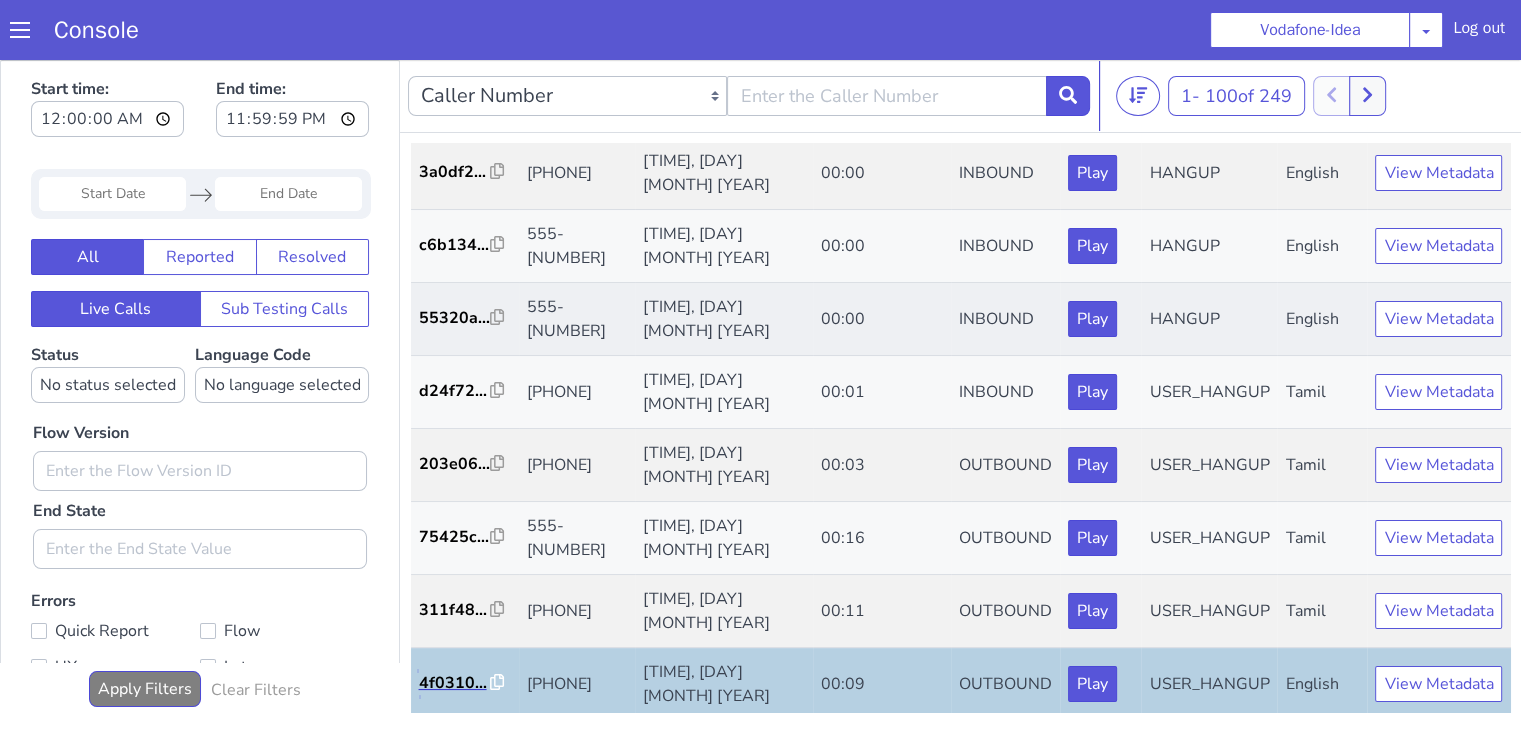 scroll, scrollTop: 0, scrollLeft: 0, axis: both 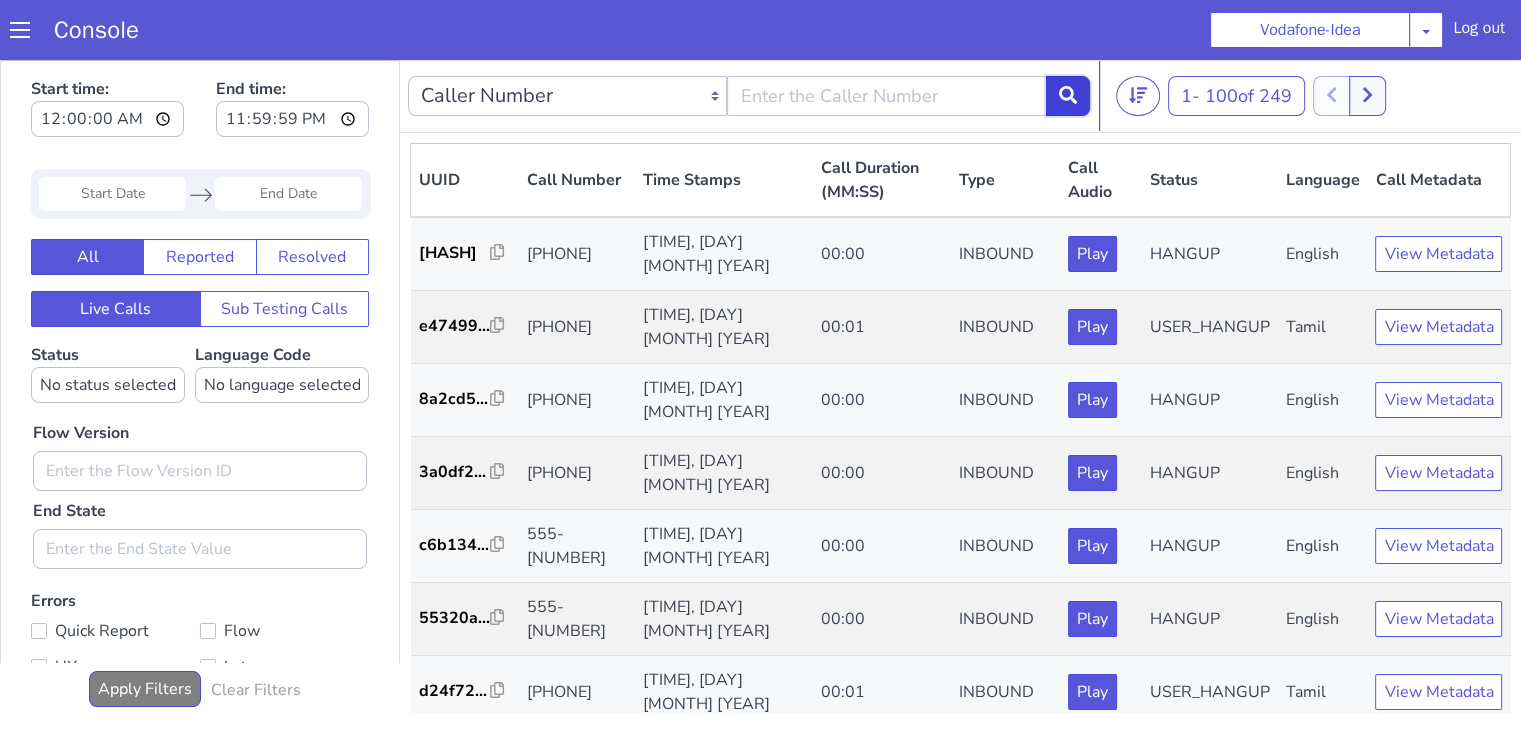 click at bounding box center (1068, 96) 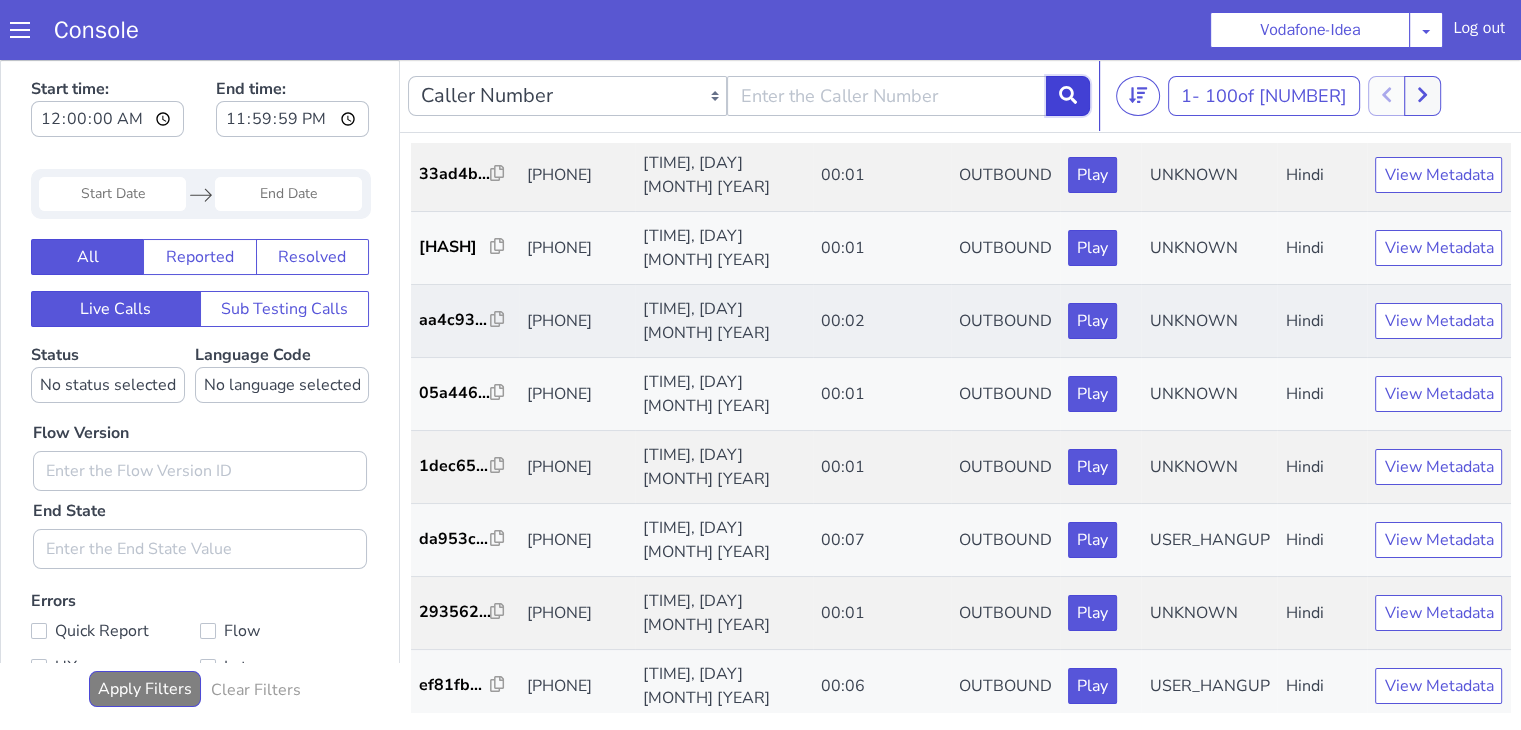 scroll, scrollTop: 200, scrollLeft: 0, axis: vertical 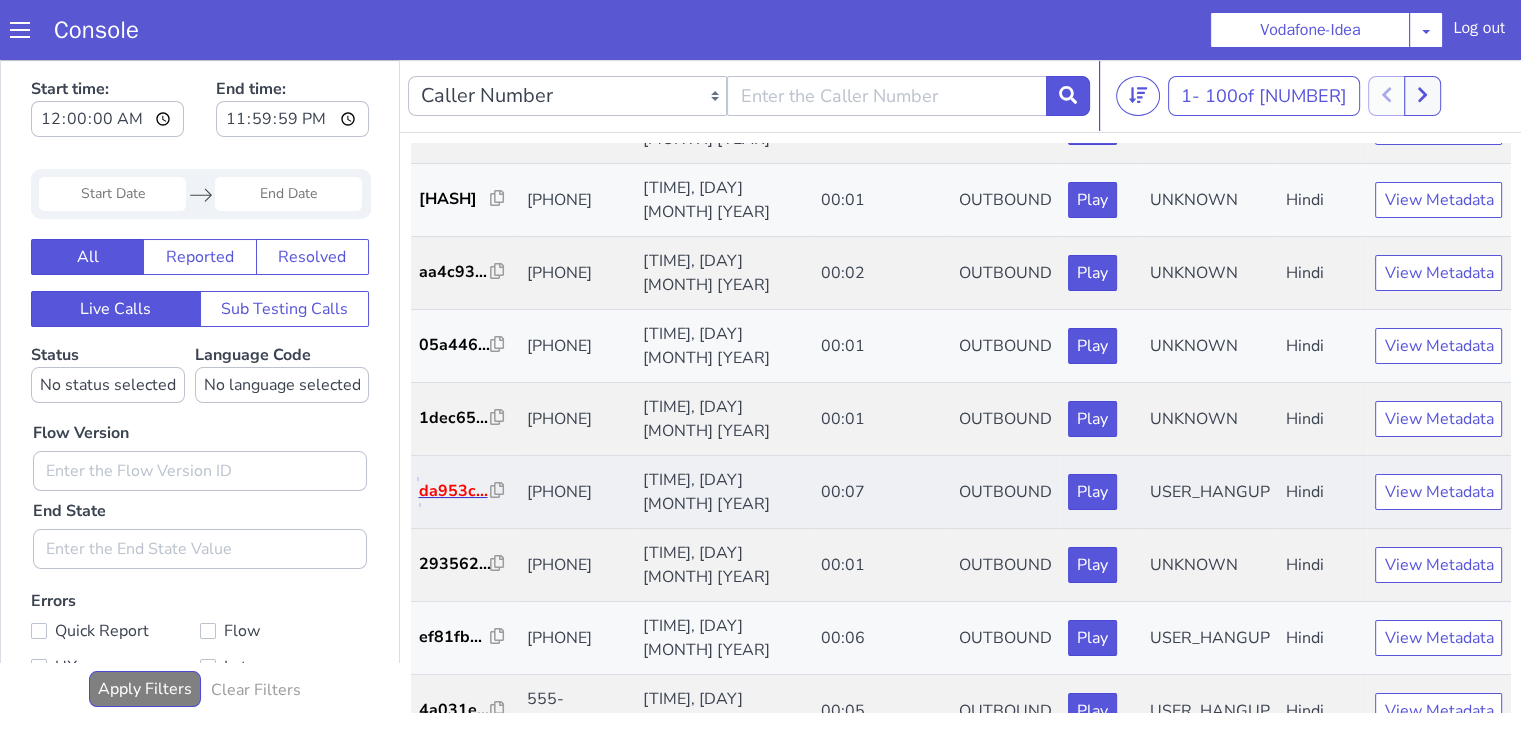 click on "da953c..." at bounding box center (455, 491) 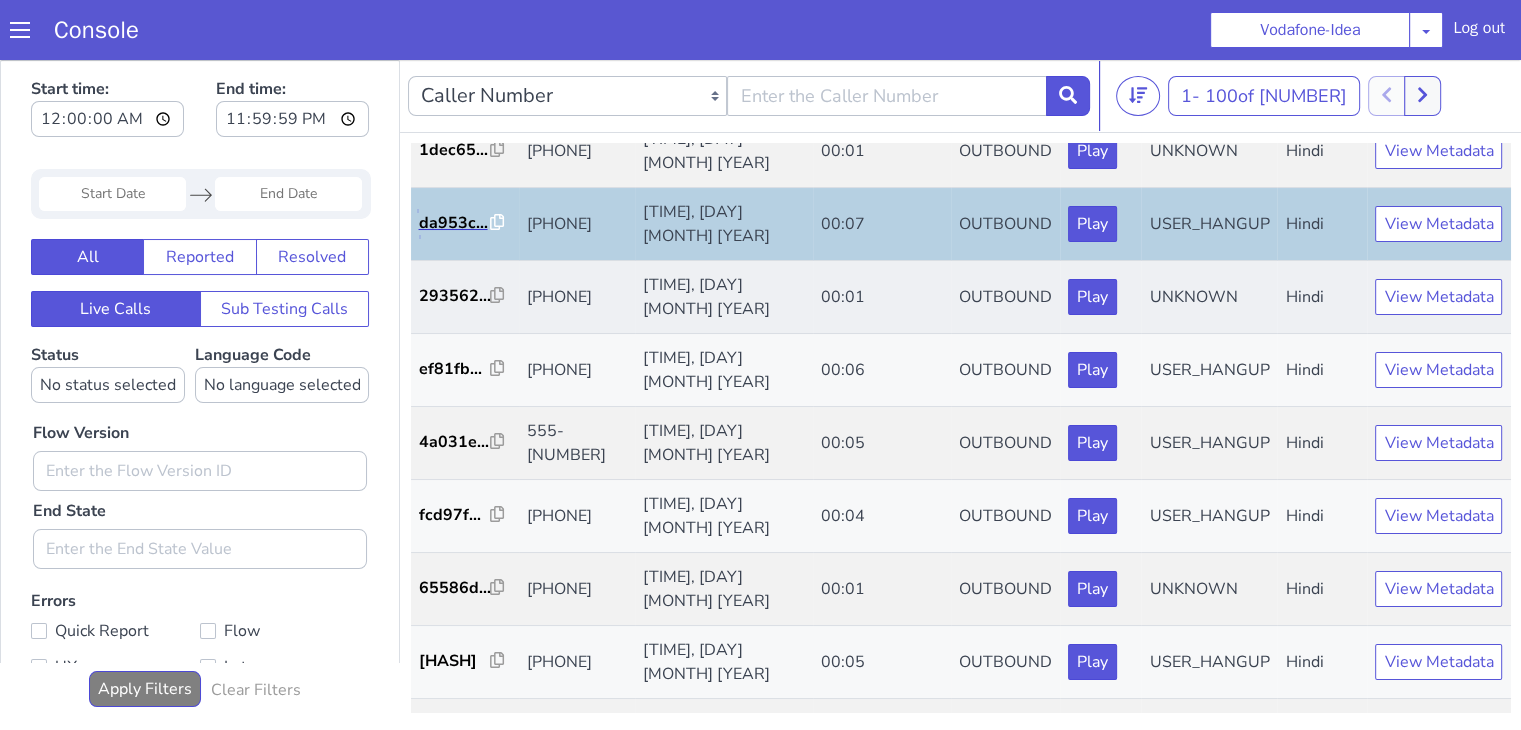 scroll, scrollTop: 500, scrollLeft: 0, axis: vertical 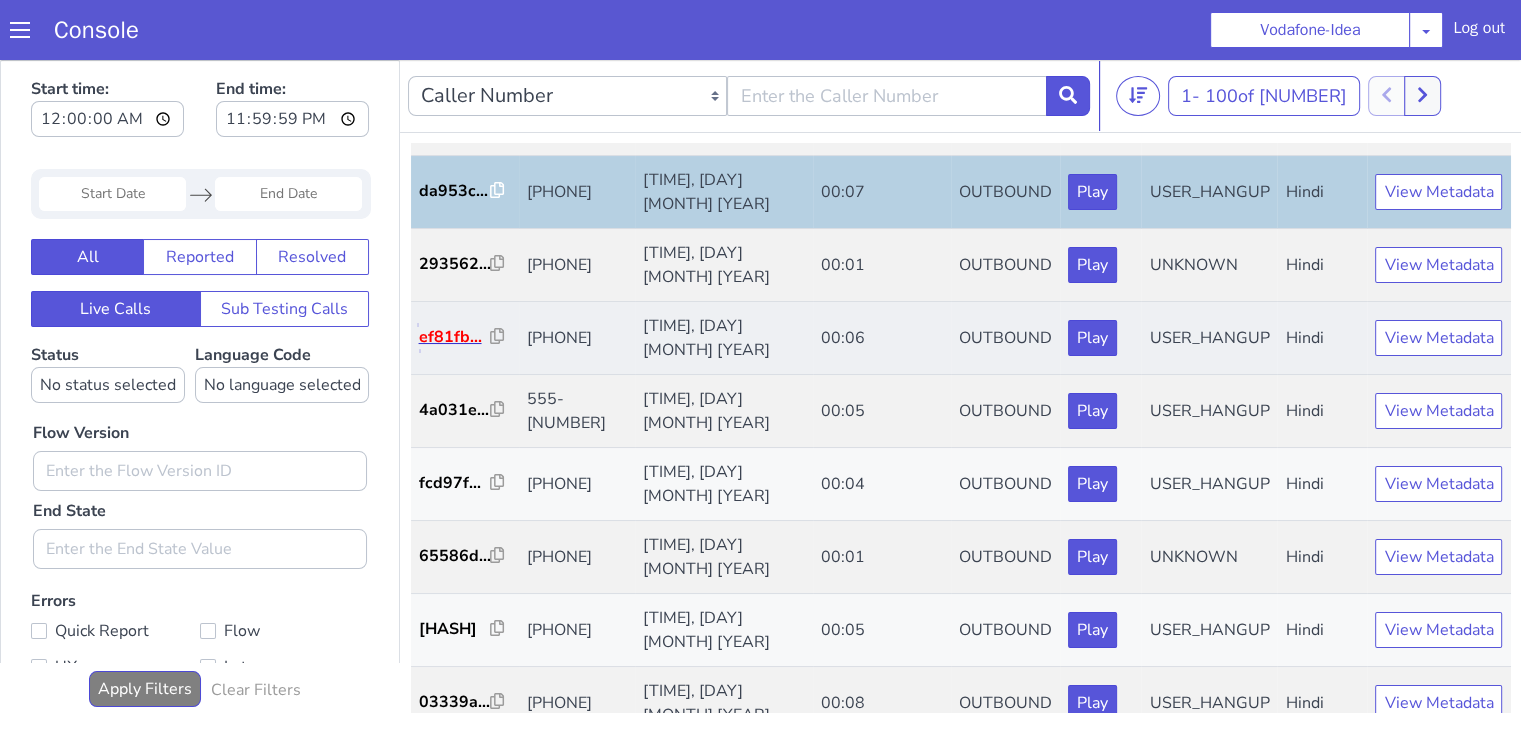 click on "ef81fb..." at bounding box center (455, 337) 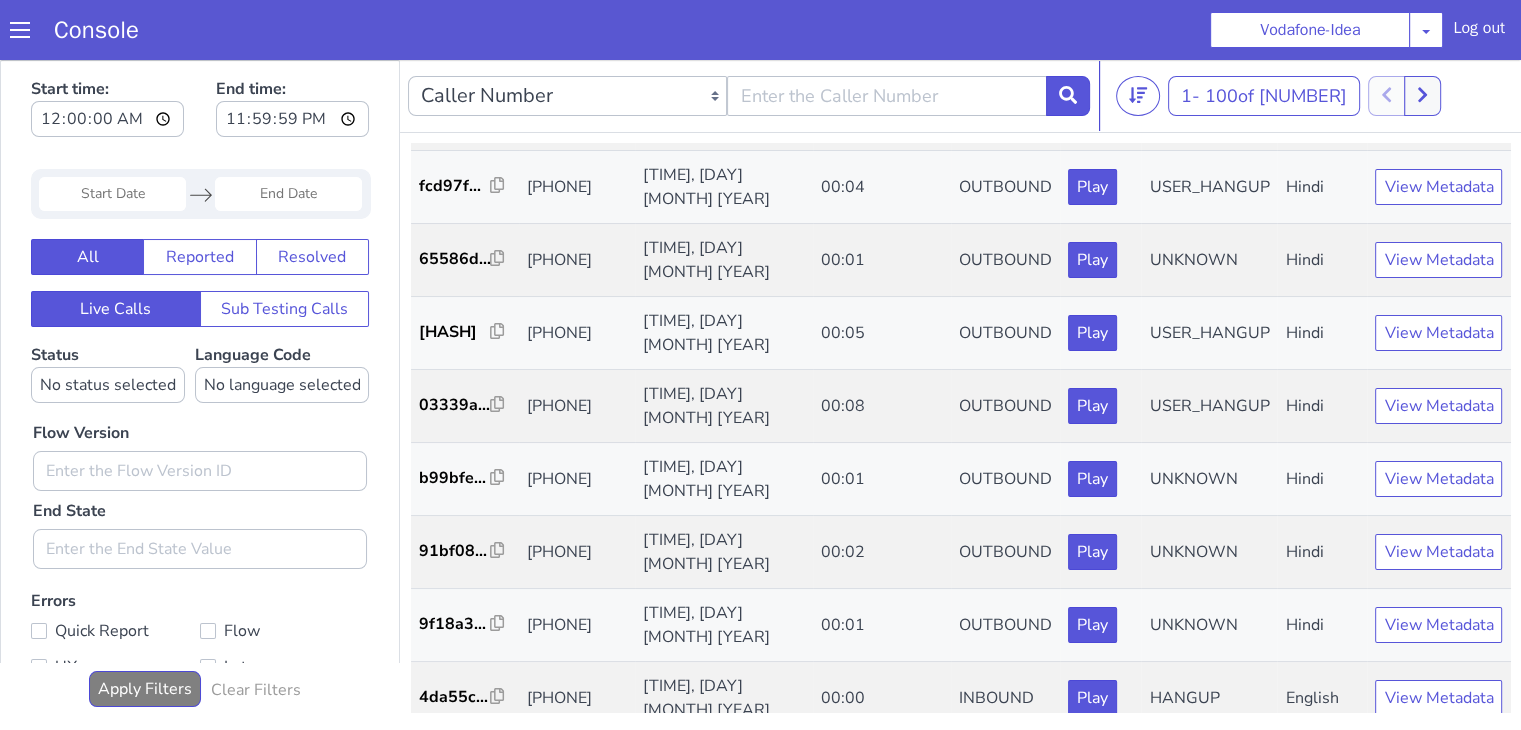 scroll, scrollTop: 800, scrollLeft: 0, axis: vertical 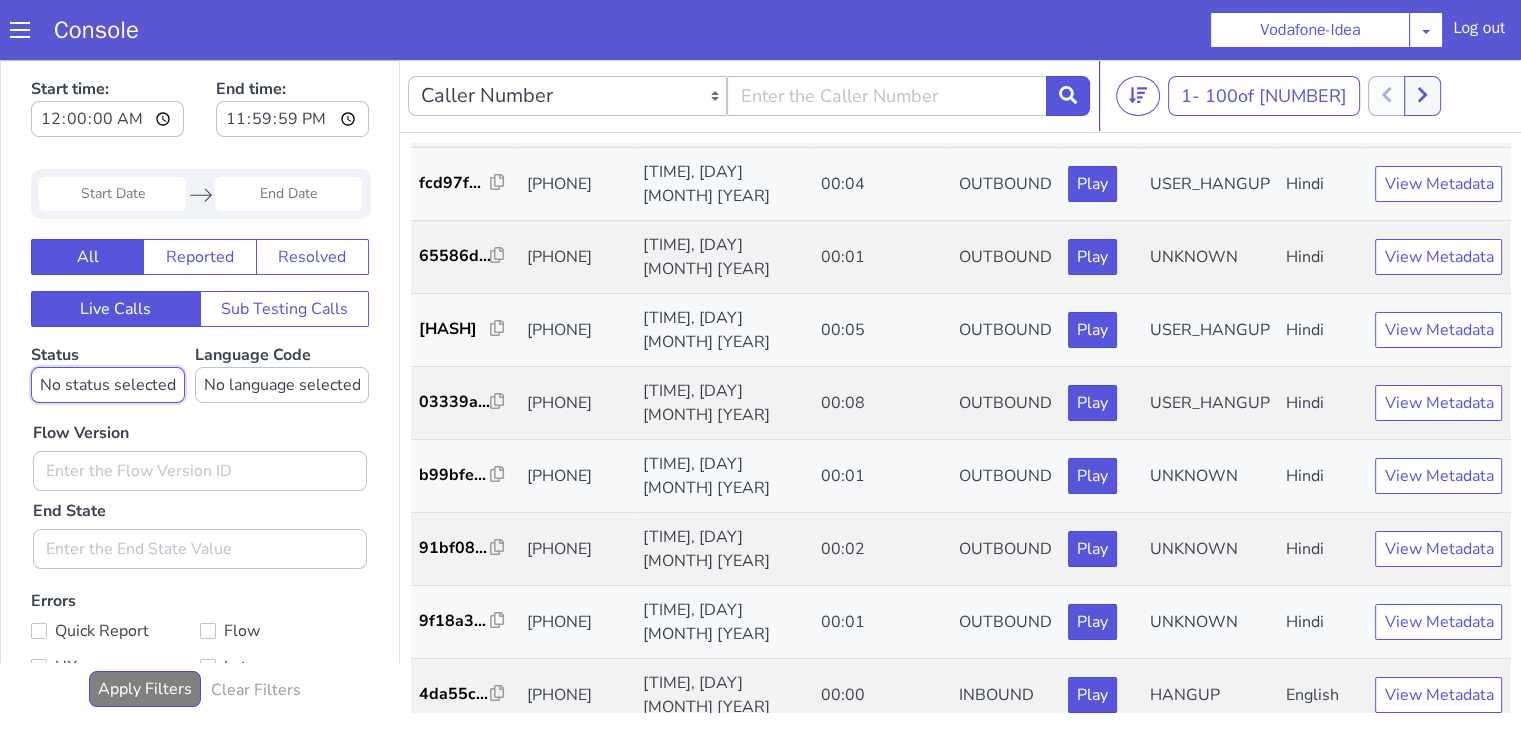 click on "No status selected HANGUP USER_HANGUP TRANSFER UNKNOWN" at bounding box center [108, 385] 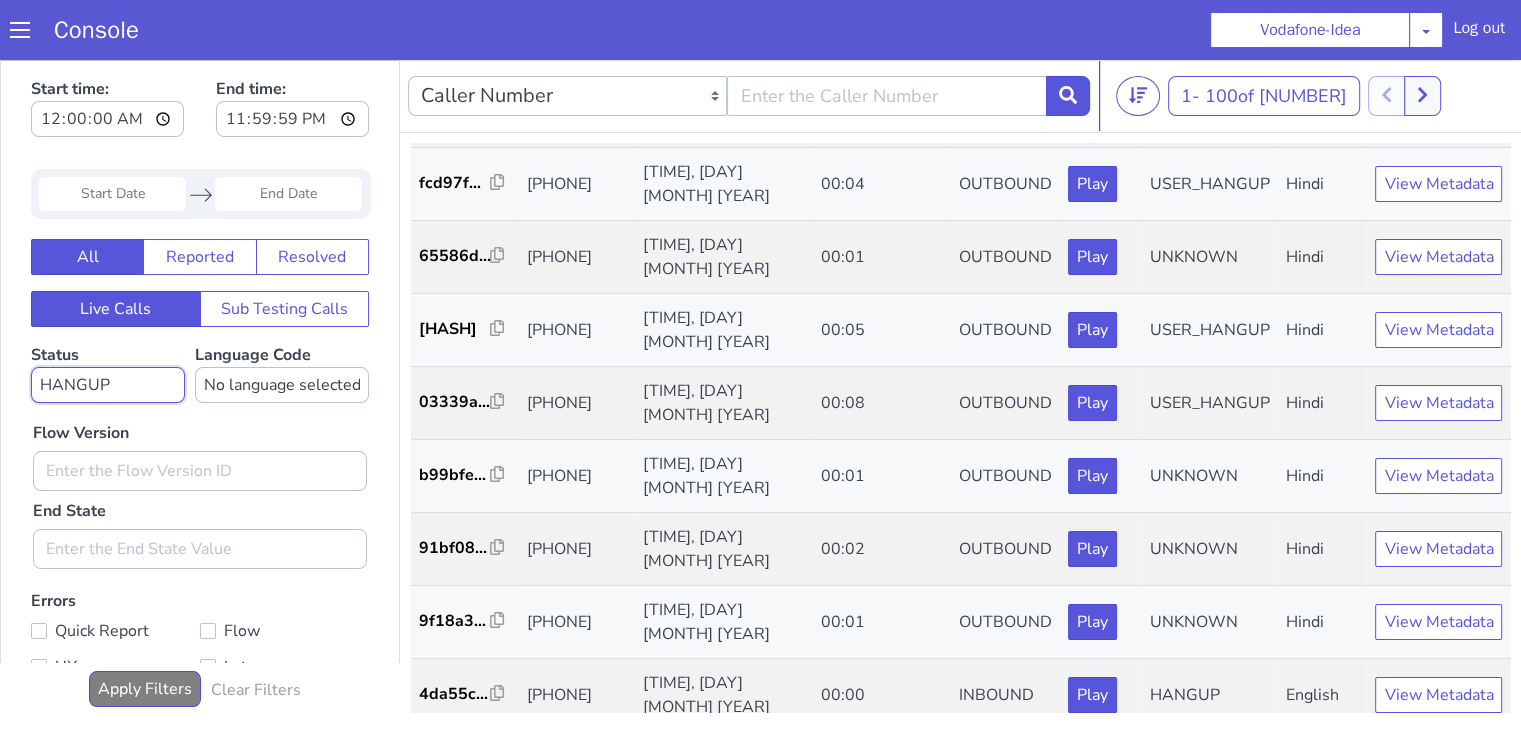 click on "No status selected HANGUP USER_HANGUP TRANSFER UNKNOWN" at bounding box center (108, 385) 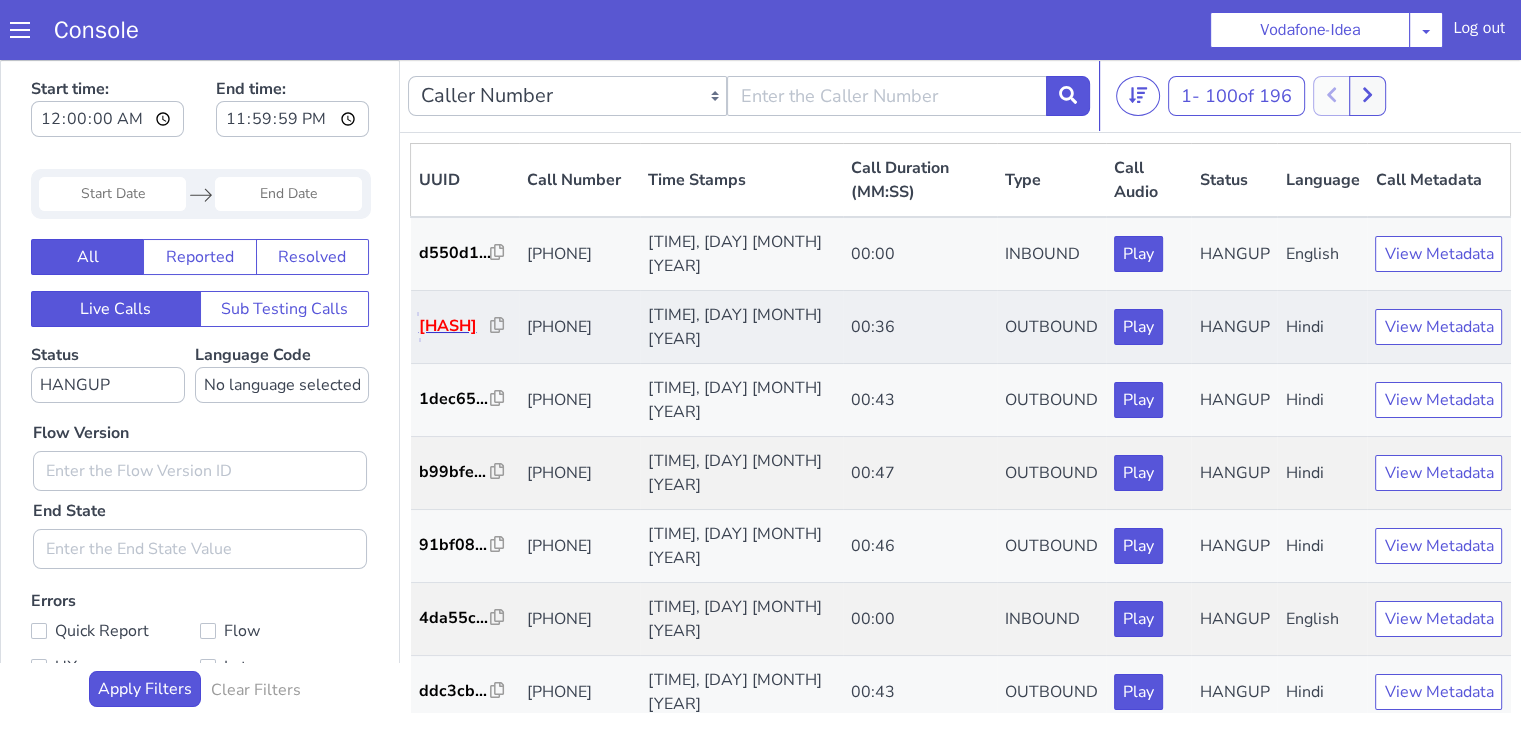 click on "dd3d7f..." at bounding box center [455, 326] 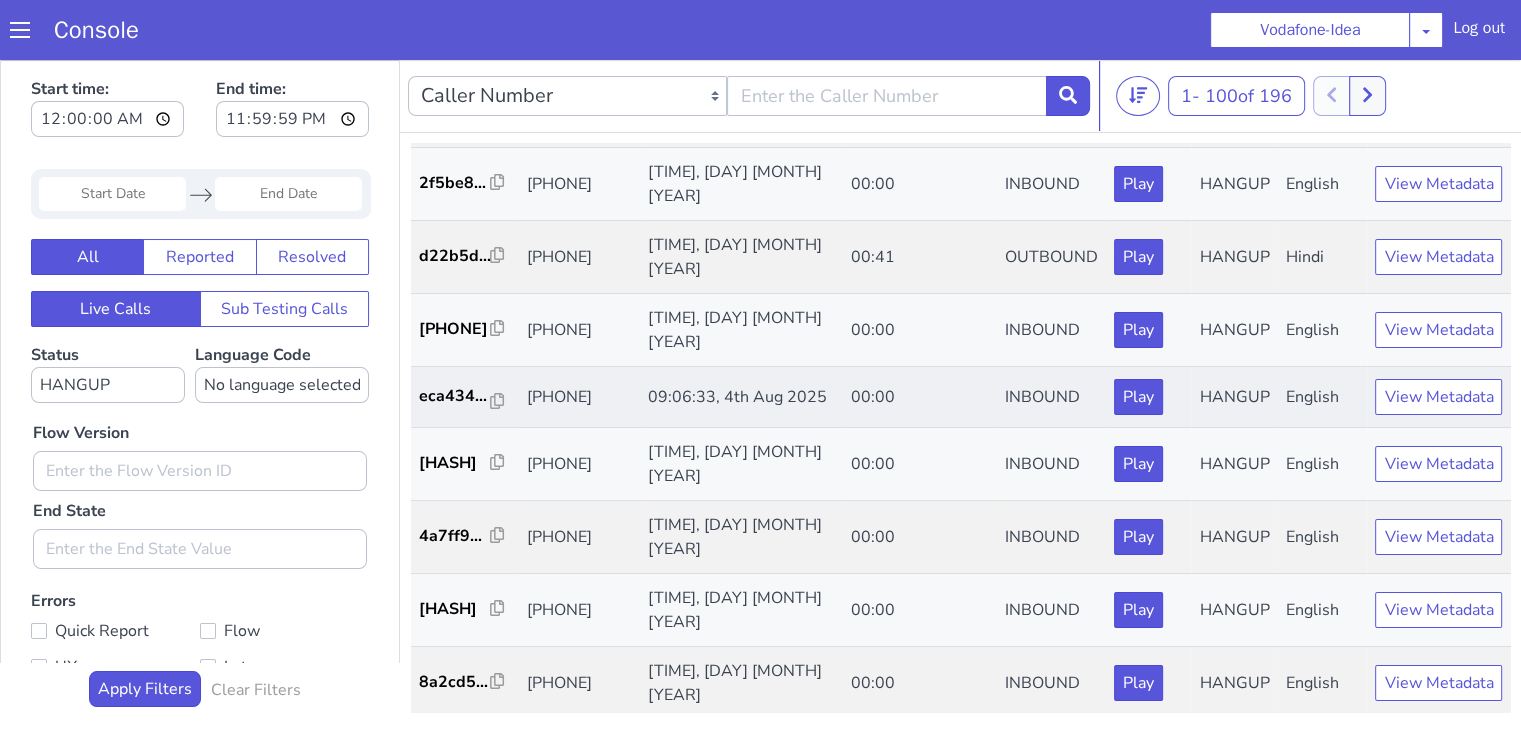 scroll, scrollTop: 600, scrollLeft: 0, axis: vertical 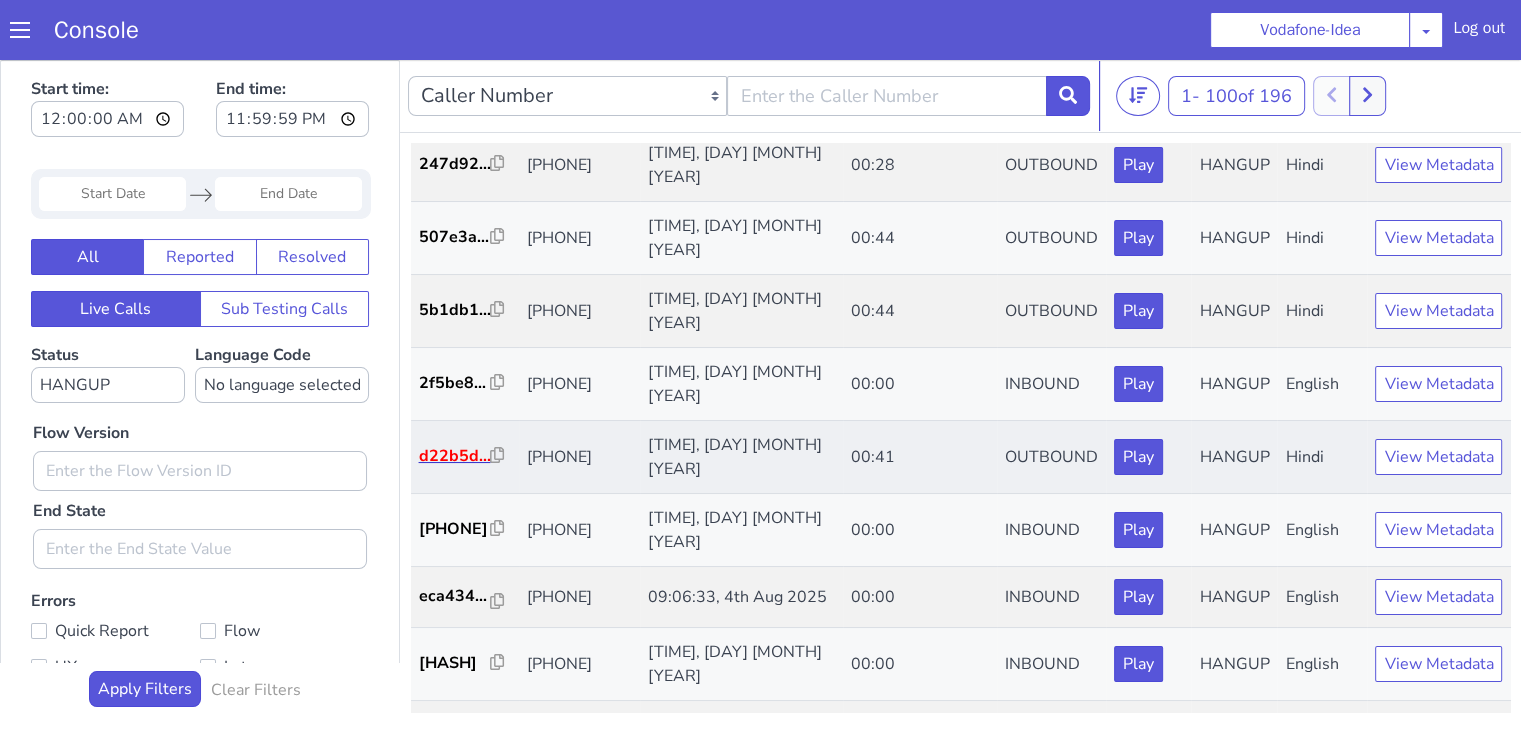 drag, startPoint x: 410, startPoint y: 453, endPoint x: 430, endPoint y: 454, distance: 20.024984 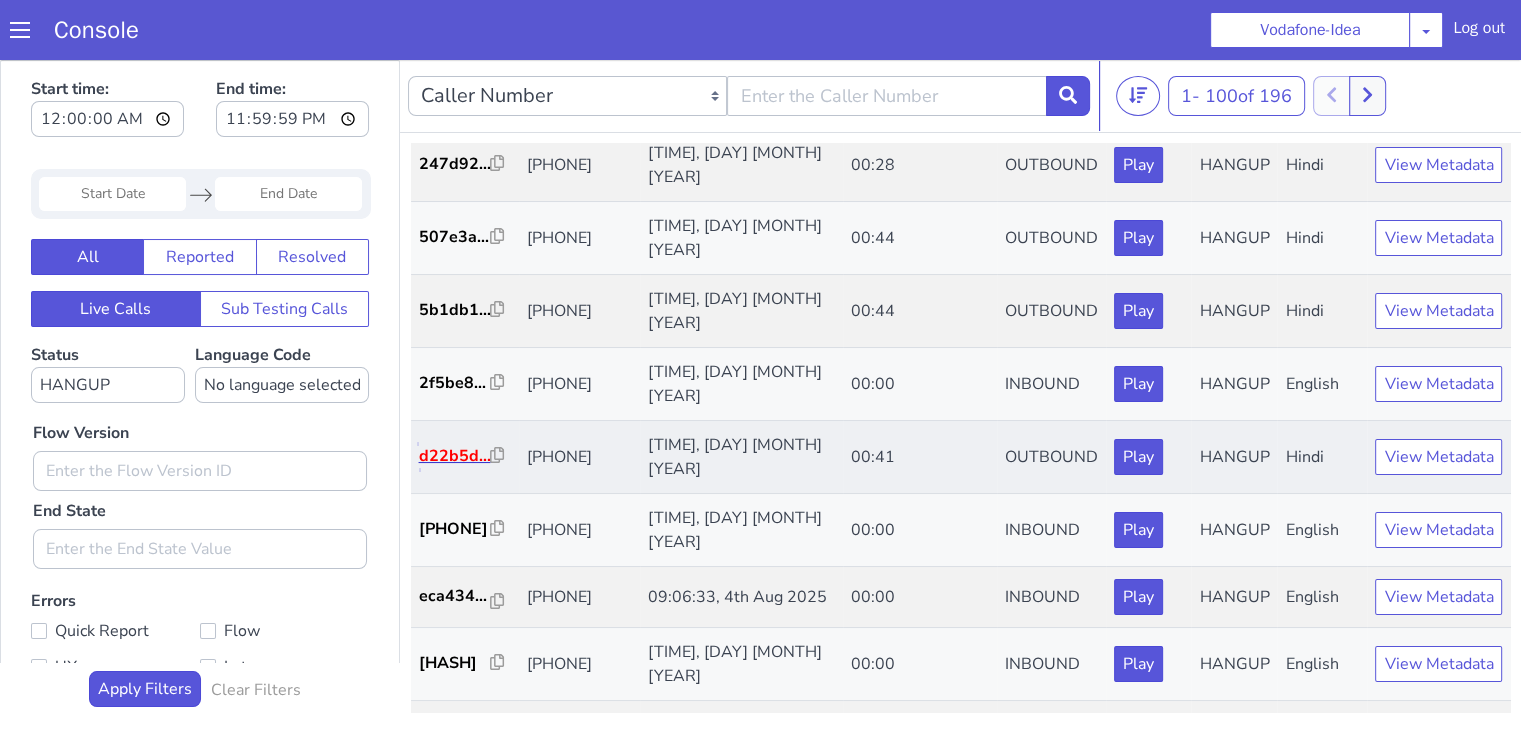 click on "d22b5d..." at bounding box center [455, 456] 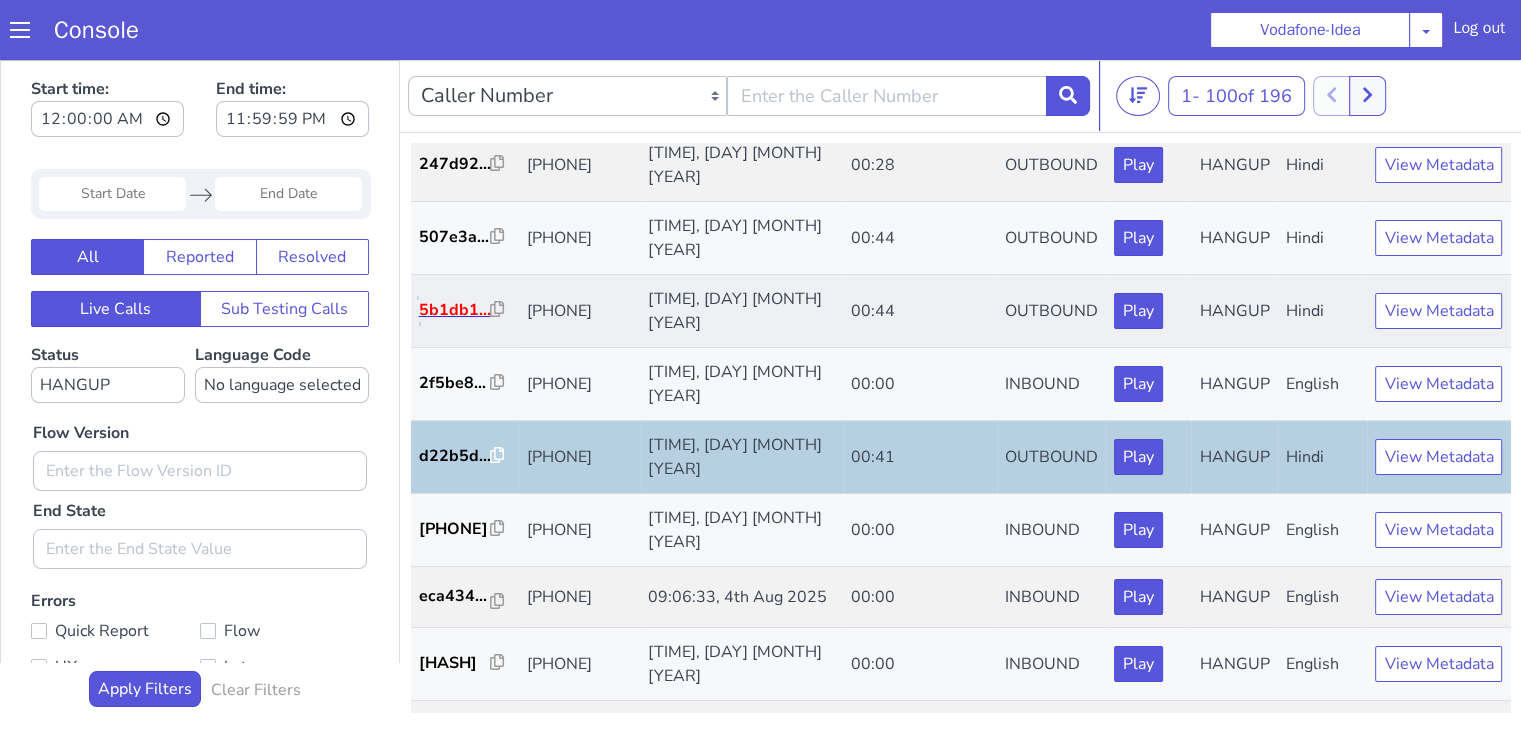 click on "5b1db1..." at bounding box center (455, 310) 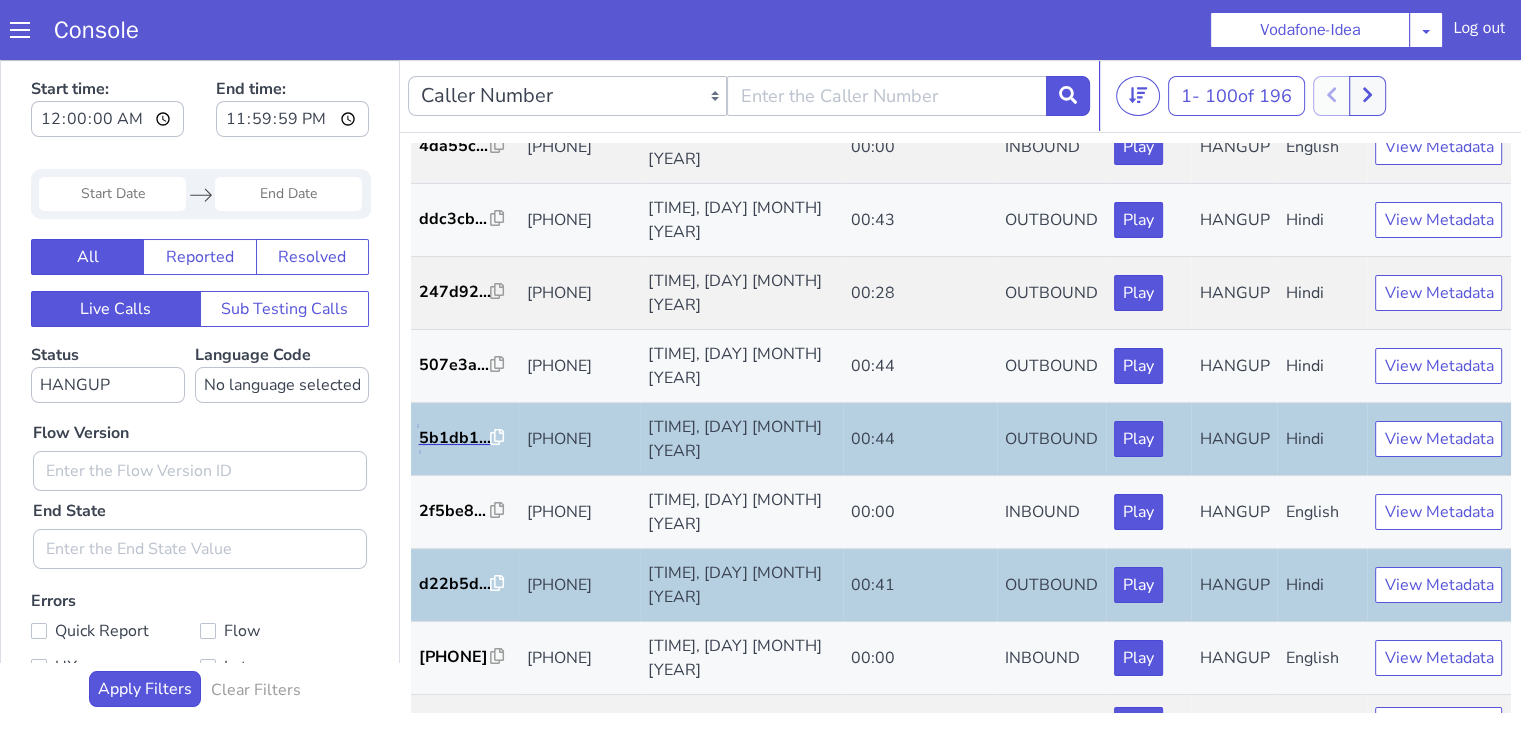 scroll, scrollTop: 400, scrollLeft: 0, axis: vertical 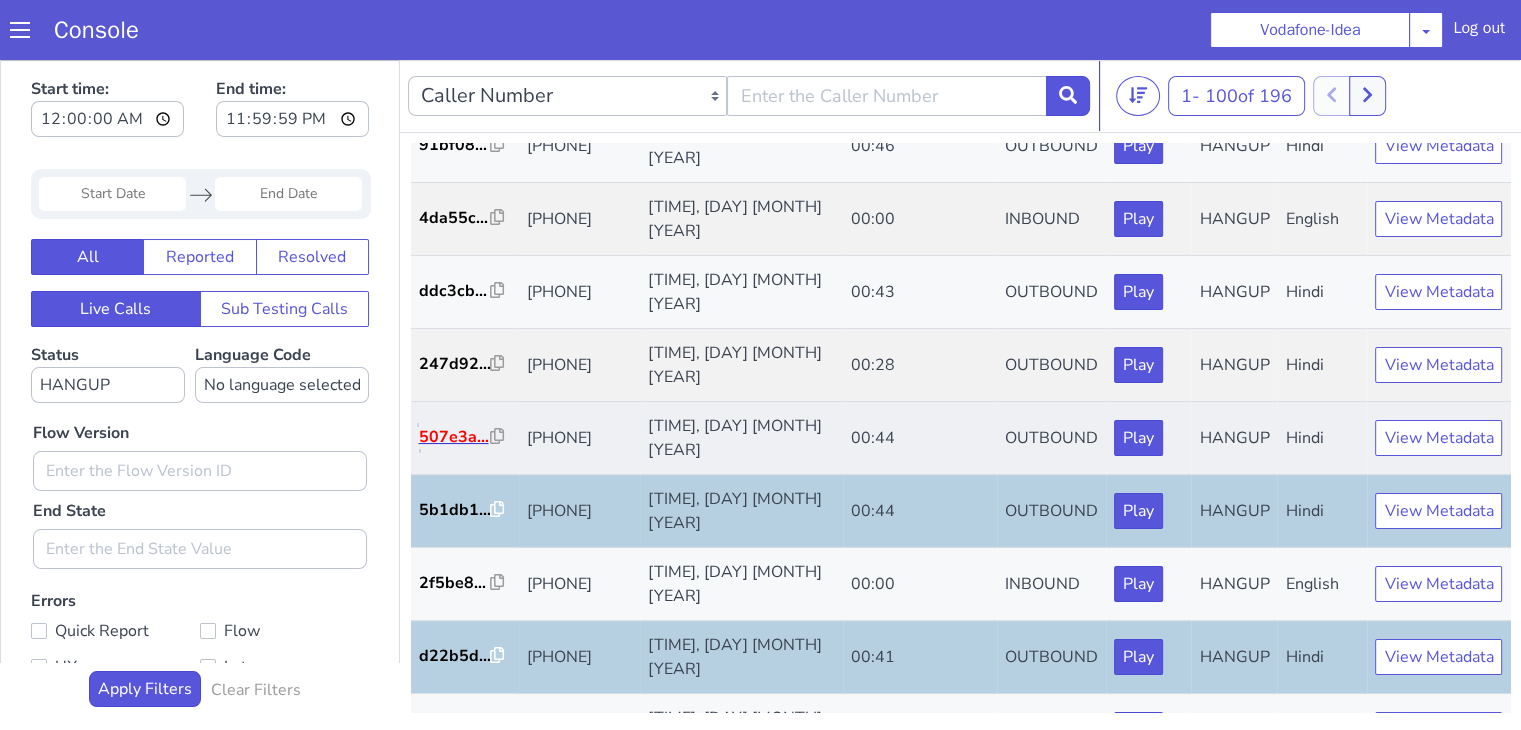 click on "507e3a..." at bounding box center [455, 437] 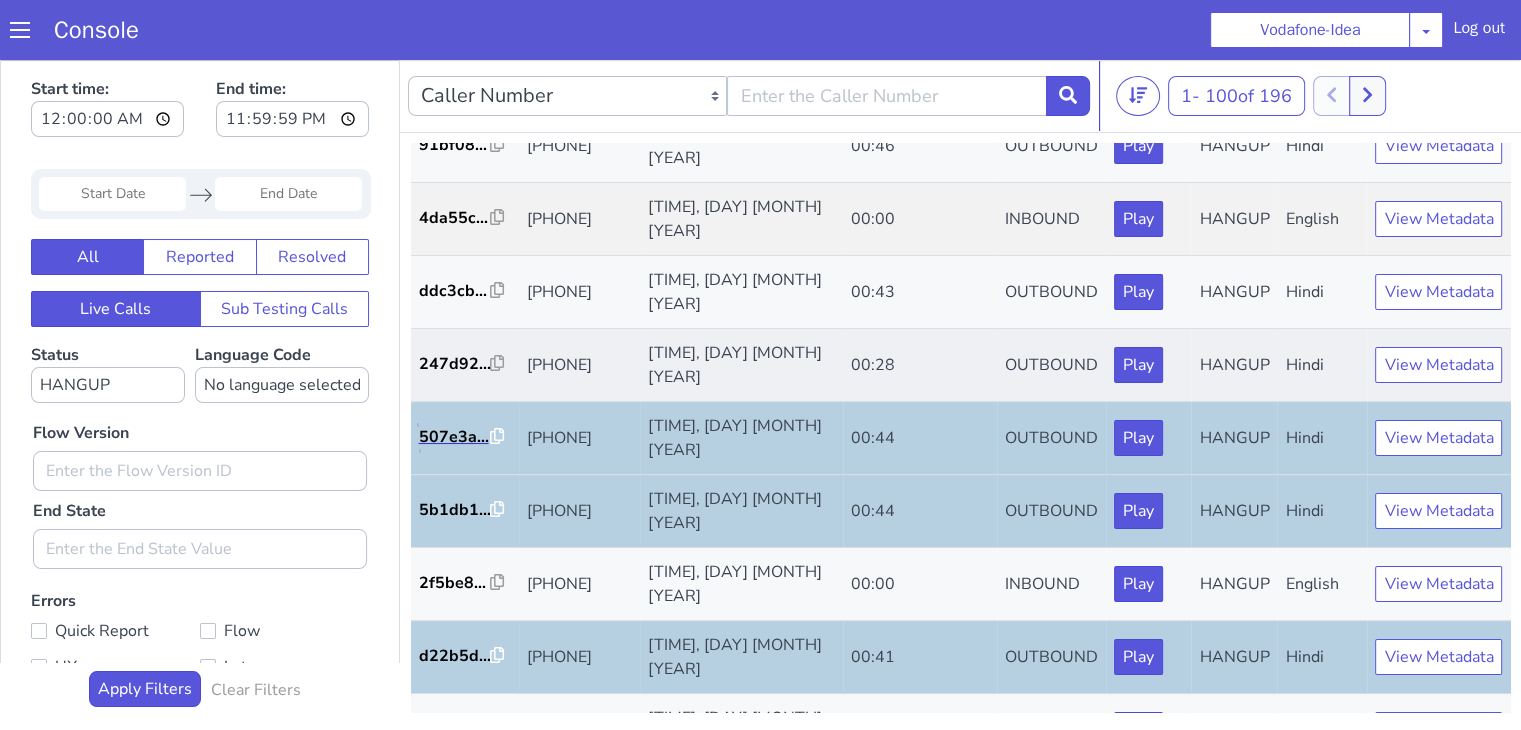 scroll, scrollTop: 200, scrollLeft: 0, axis: vertical 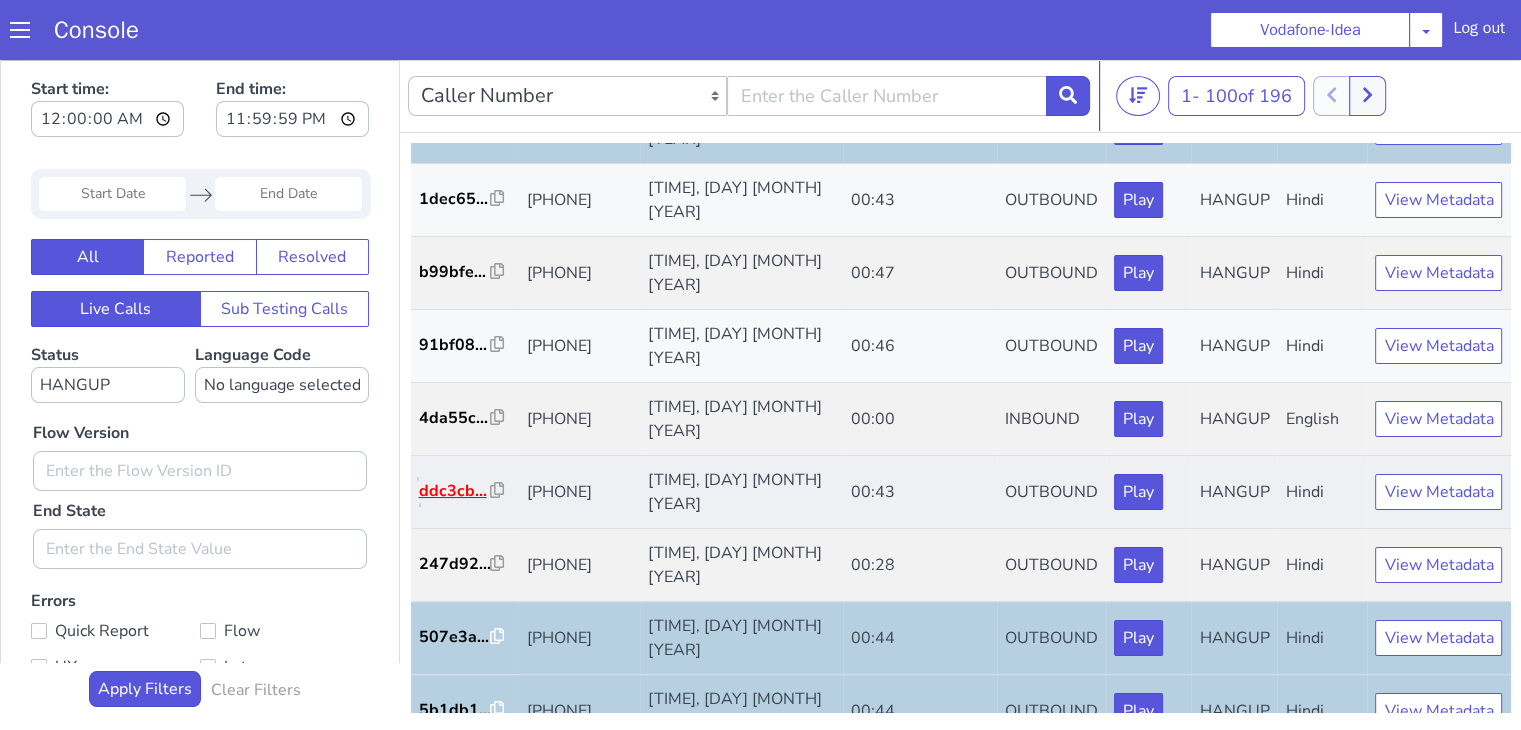 click on "ddc3cb..." at bounding box center [455, 491] 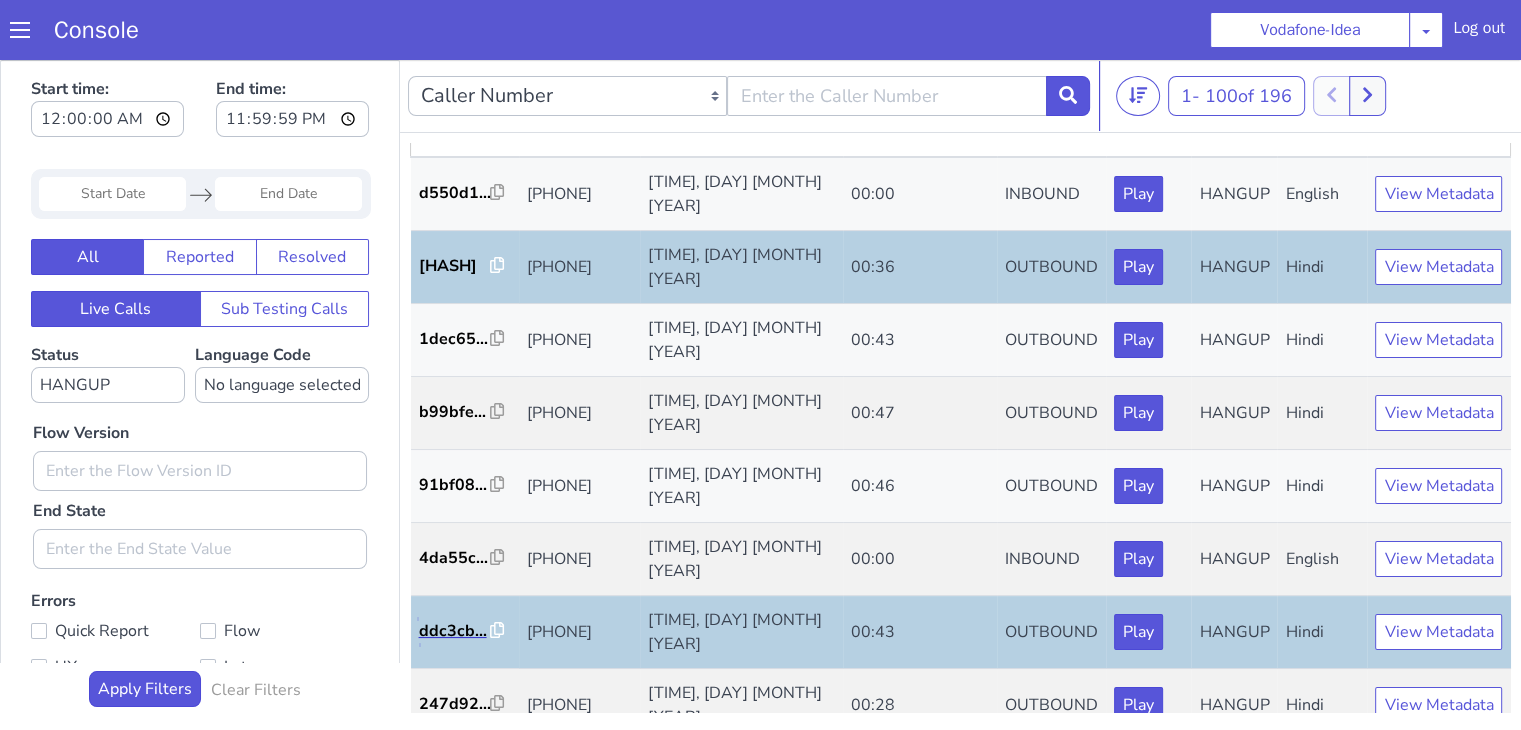 scroll, scrollTop: 0, scrollLeft: 0, axis: both 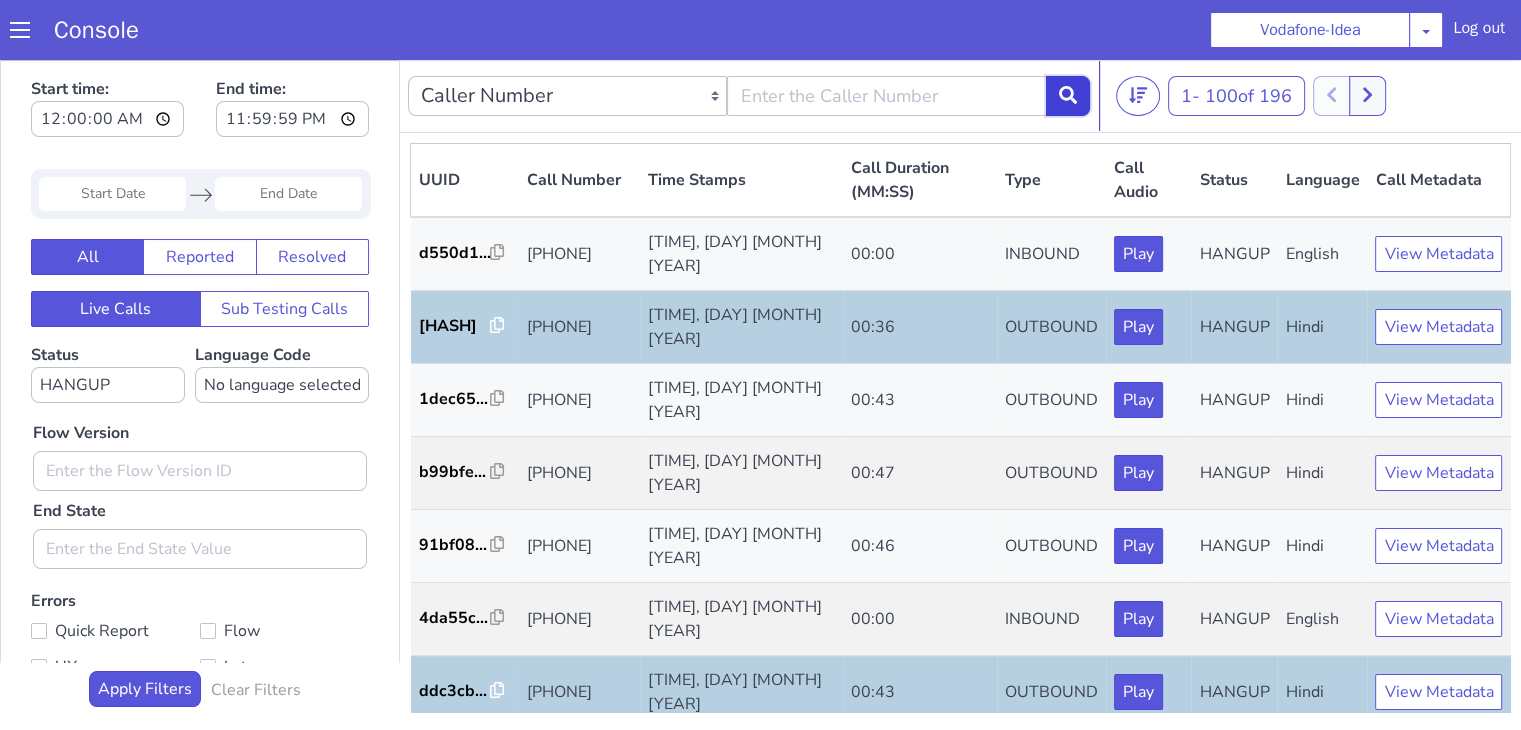 click 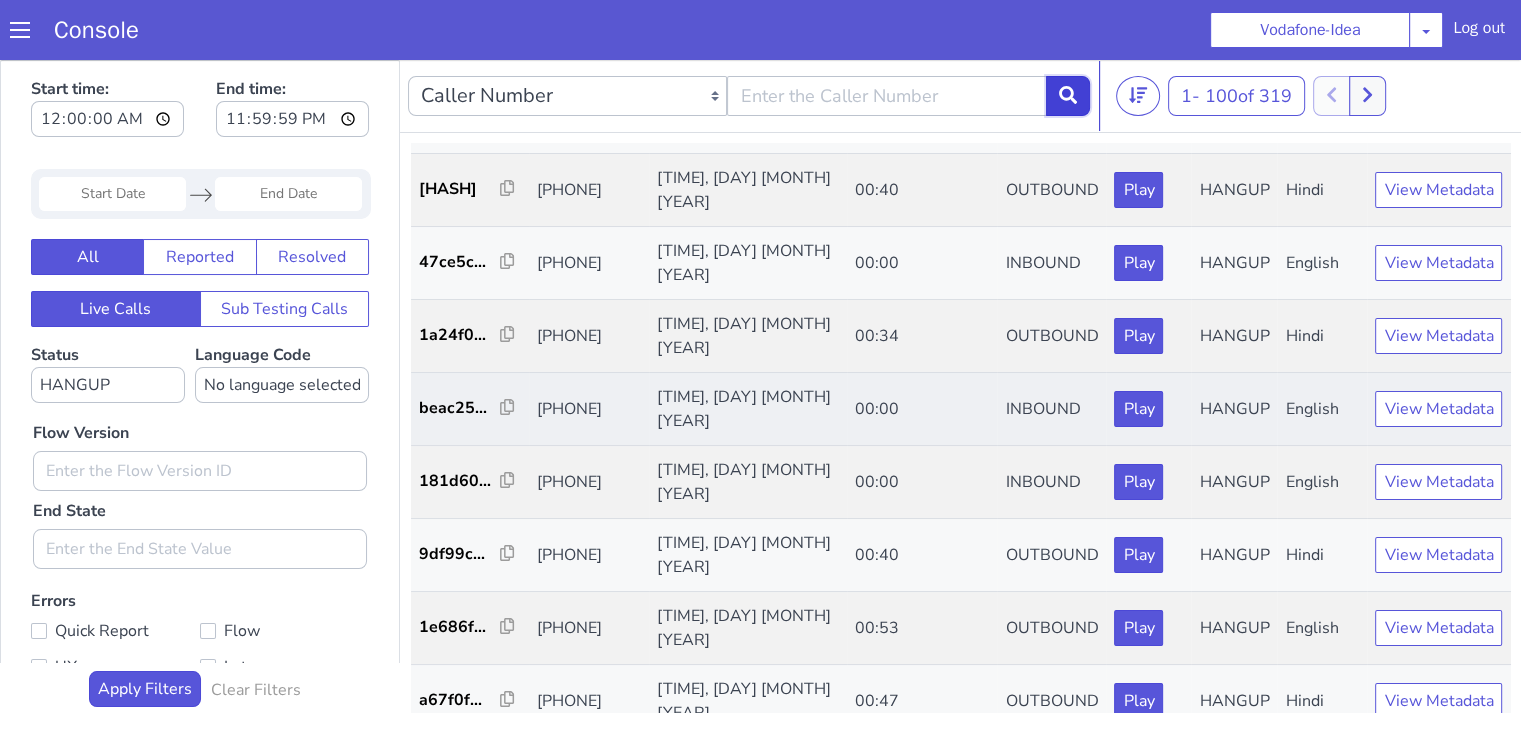 scroll, scrollTop: 2800, scrollLeft: 0, axis: vertical 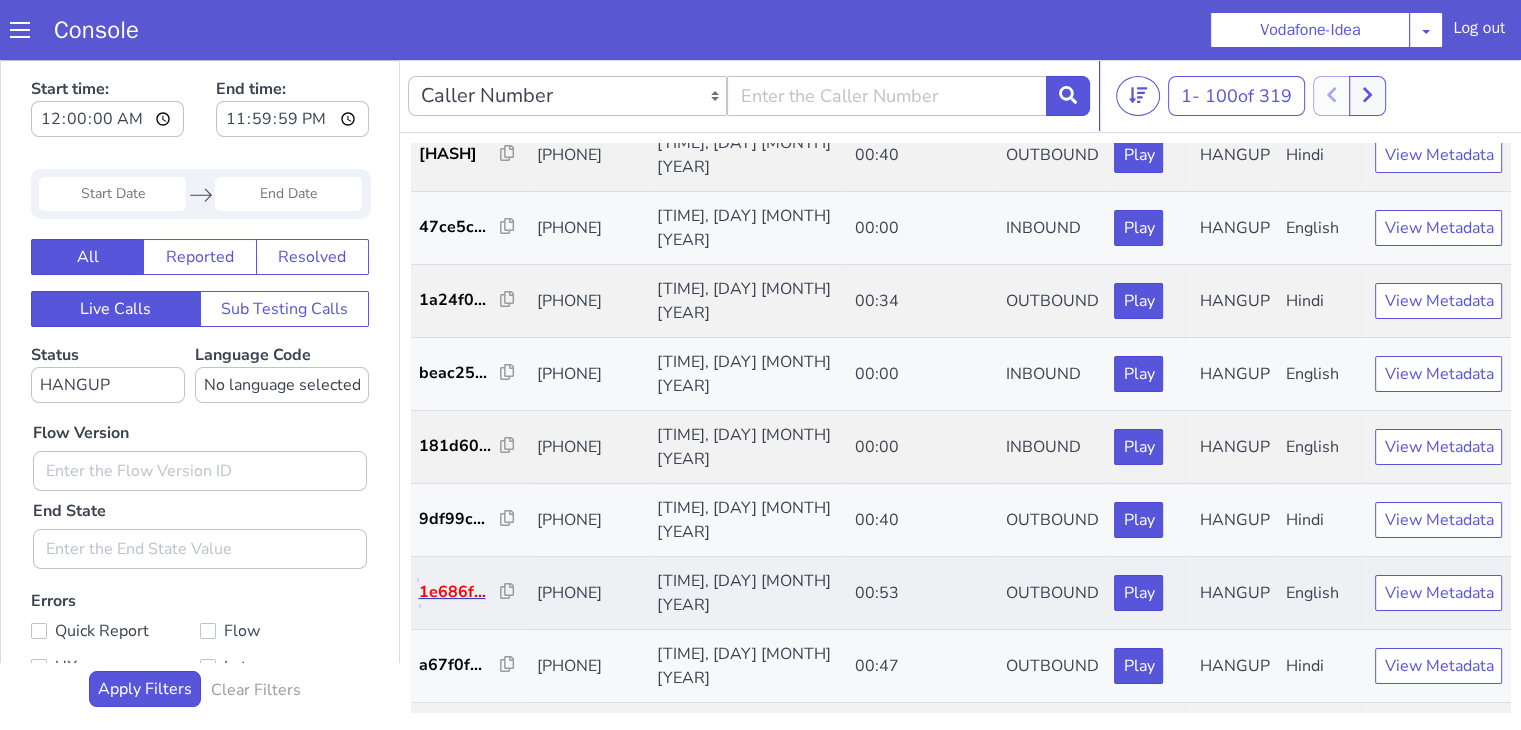 click on "1e686f..." at bounding box center [460, 592] 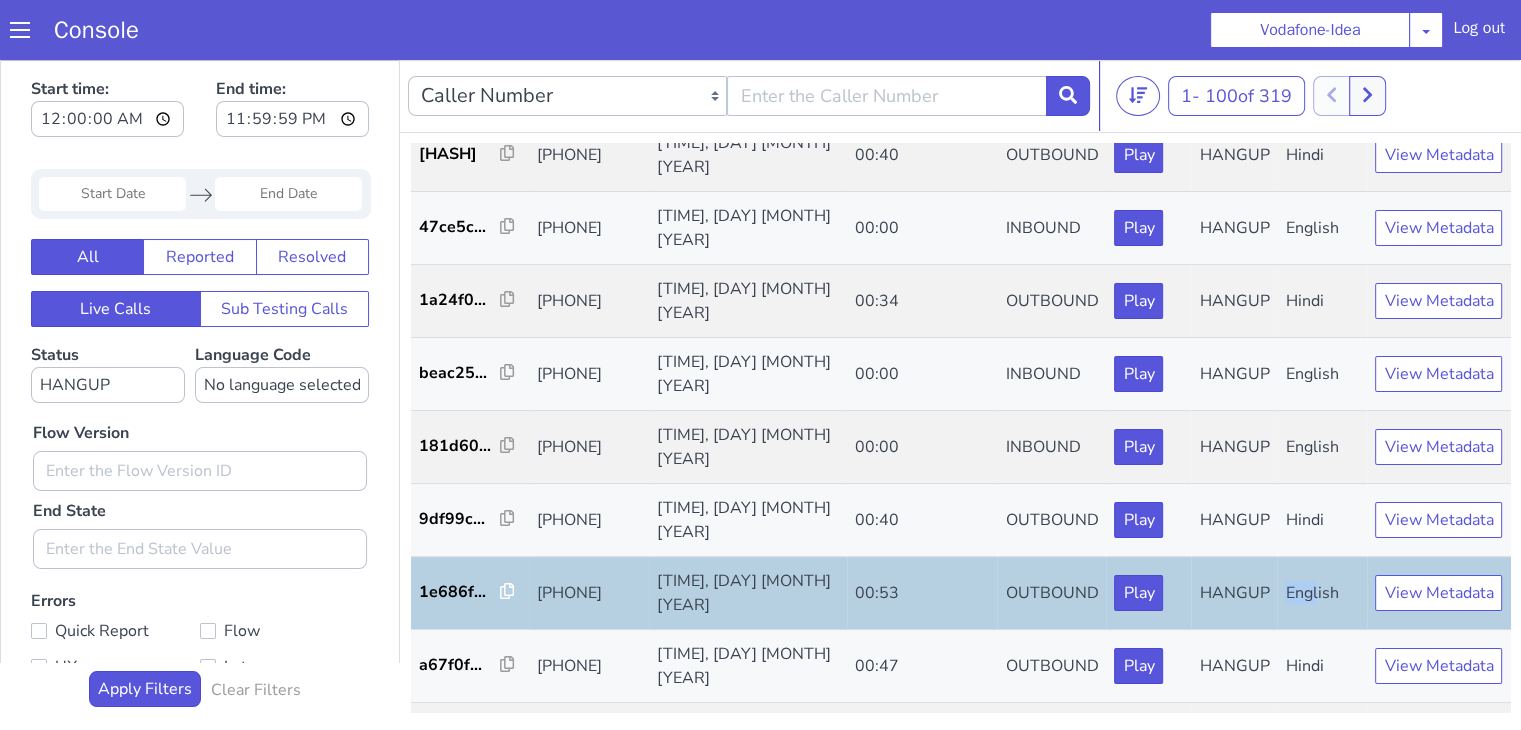 drag, startPoint x: 1266, startPoint y: 584, endPoint x: 1305, endPoint y: 584, distance: 39 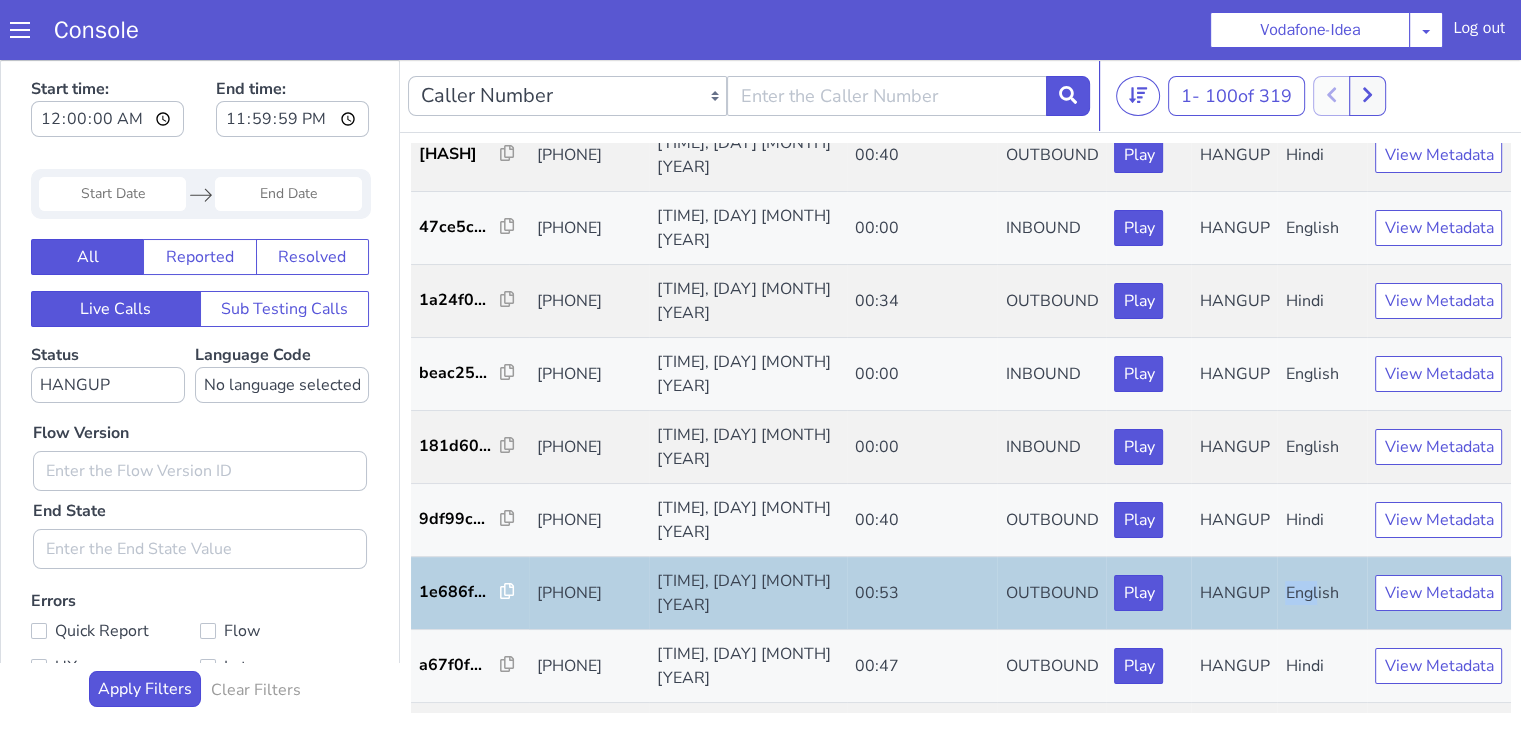 click on "English" at bounding box center (1322, 593) 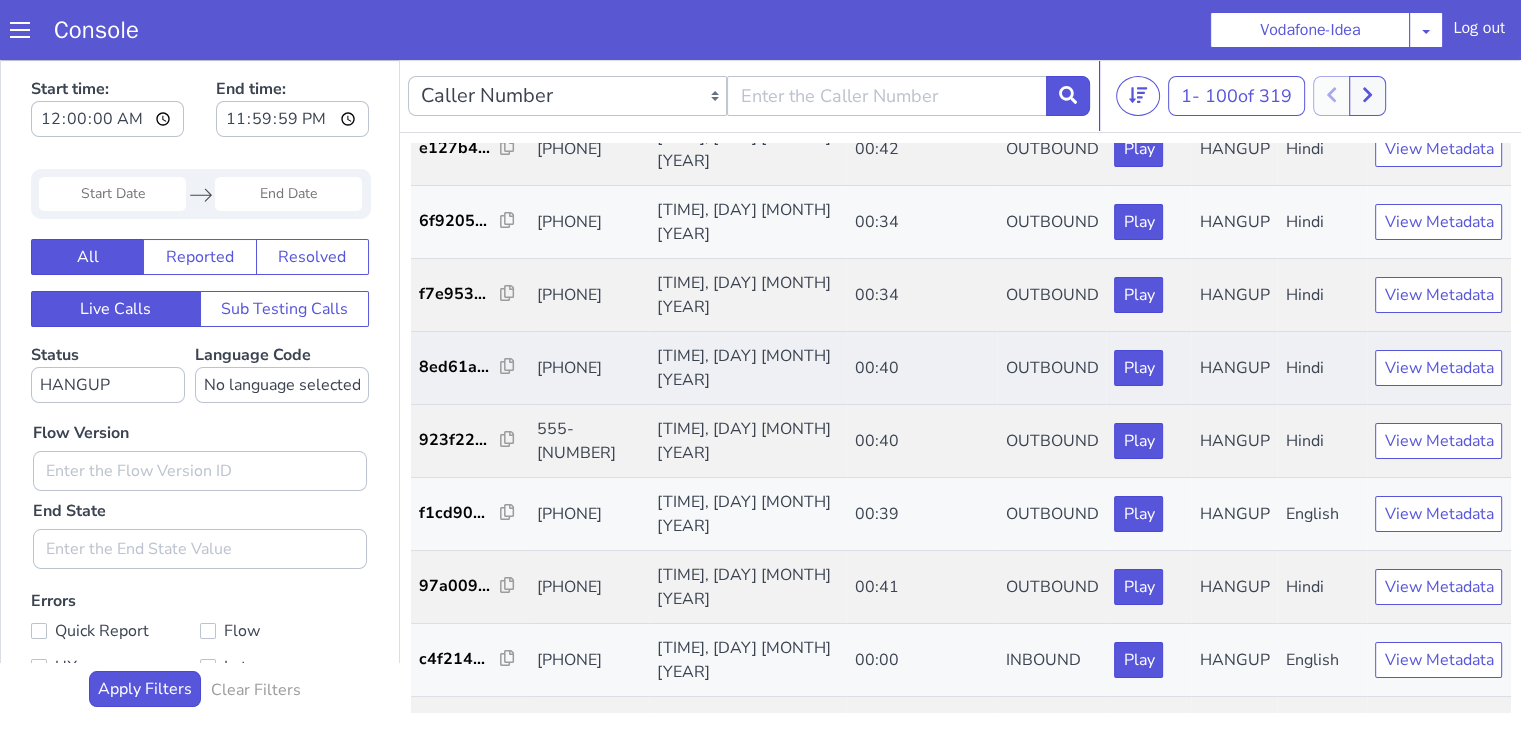 scroll, scrollTop: 5000, scrollLeft: 0, axis: vertical 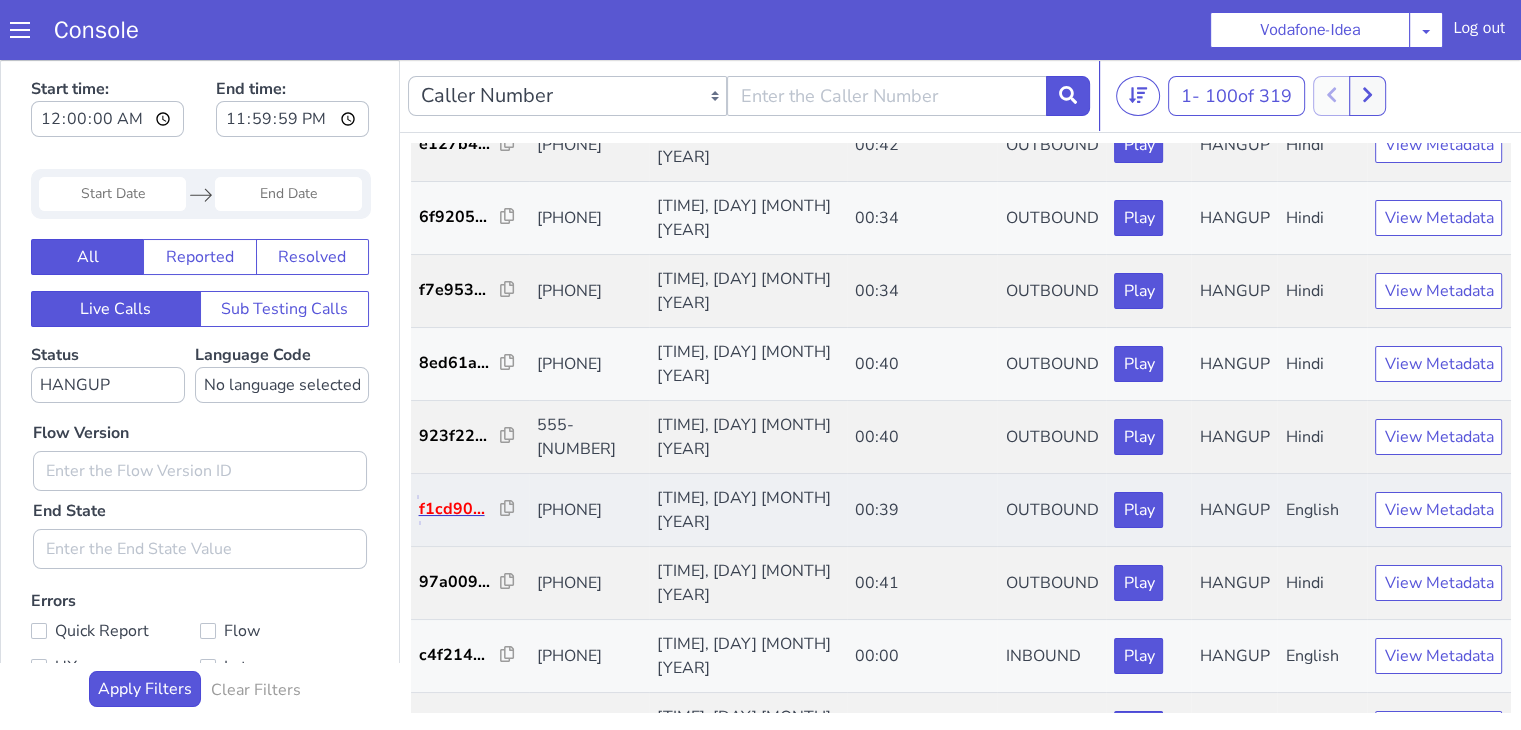 click on "f1cd90..." at bounding box center (460, 509) 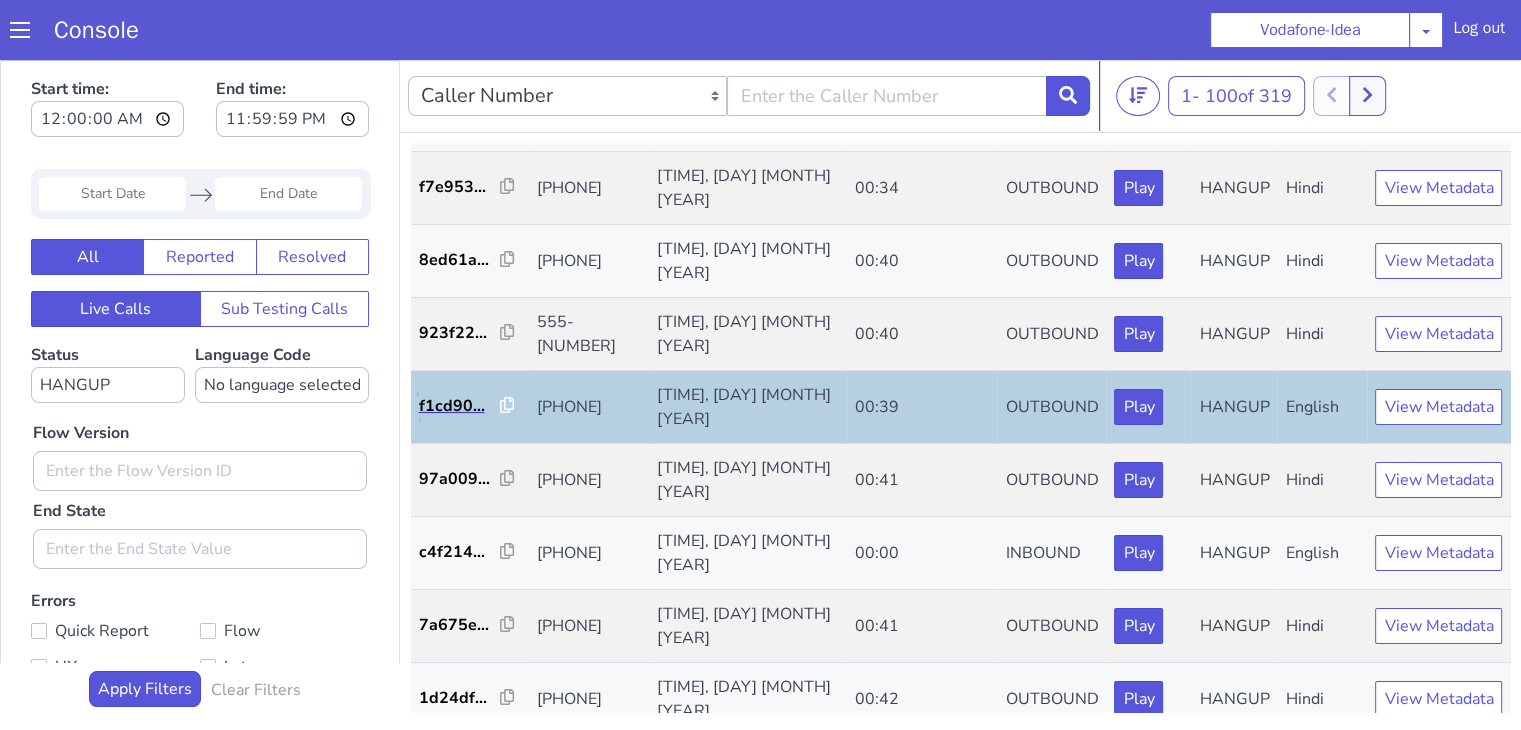 scroll, scrollTop: 5200, scrollLeft: 0, axis: vertical 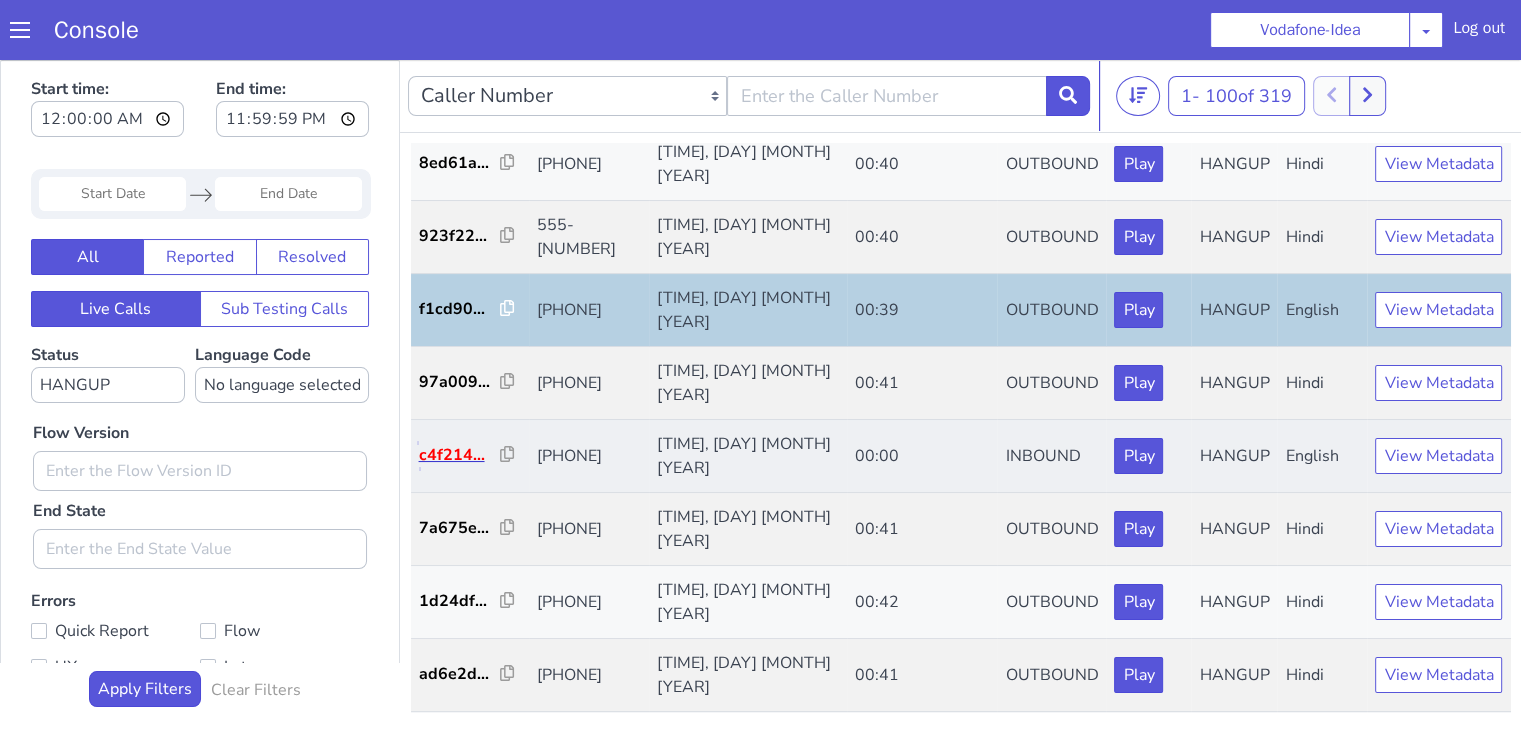 click on "c4f214..." at bounding box center (460, 455) 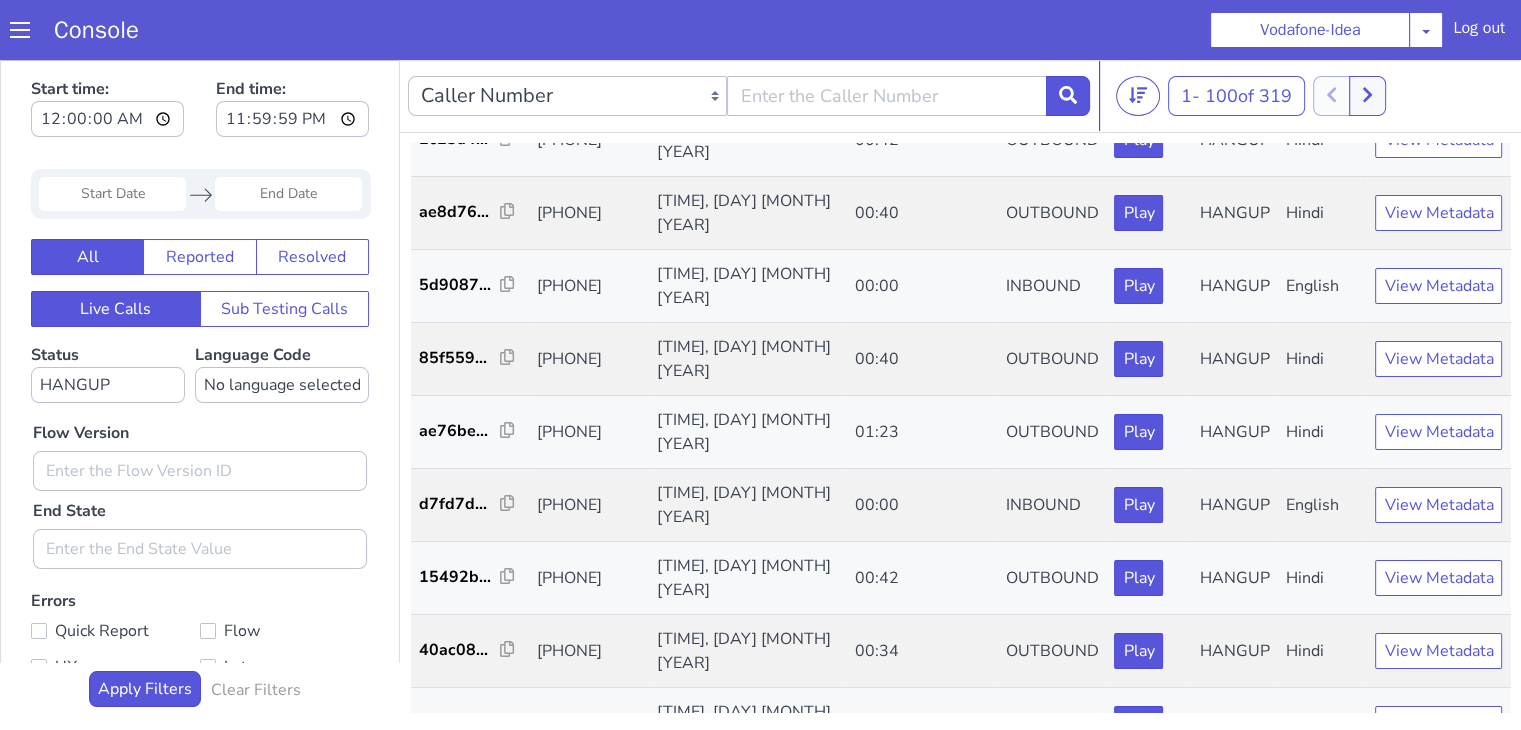 scroll, scrollTop: 6785, scrollLeft: 0, axis: vertical 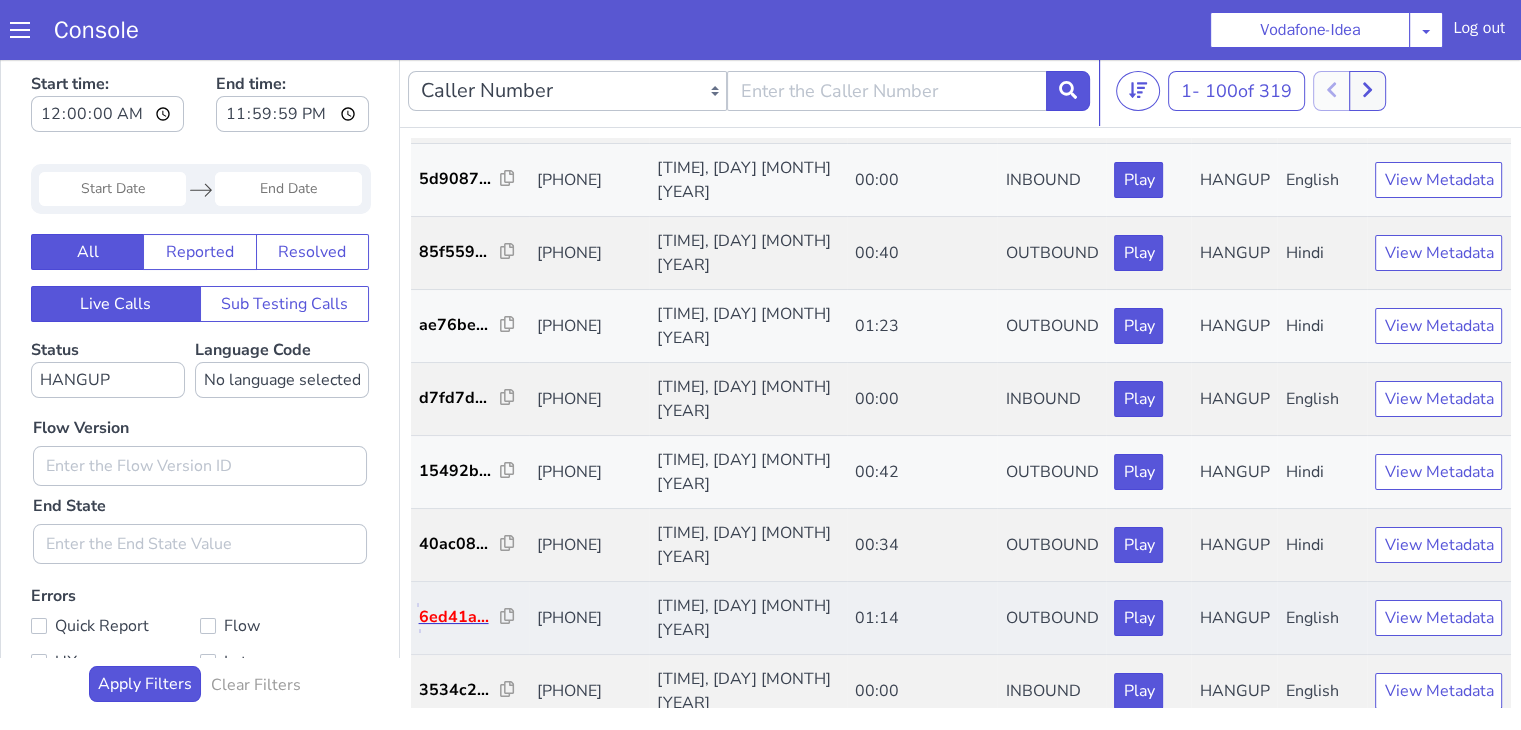 click on "6ed41a..." at bounding box center [460, 617] 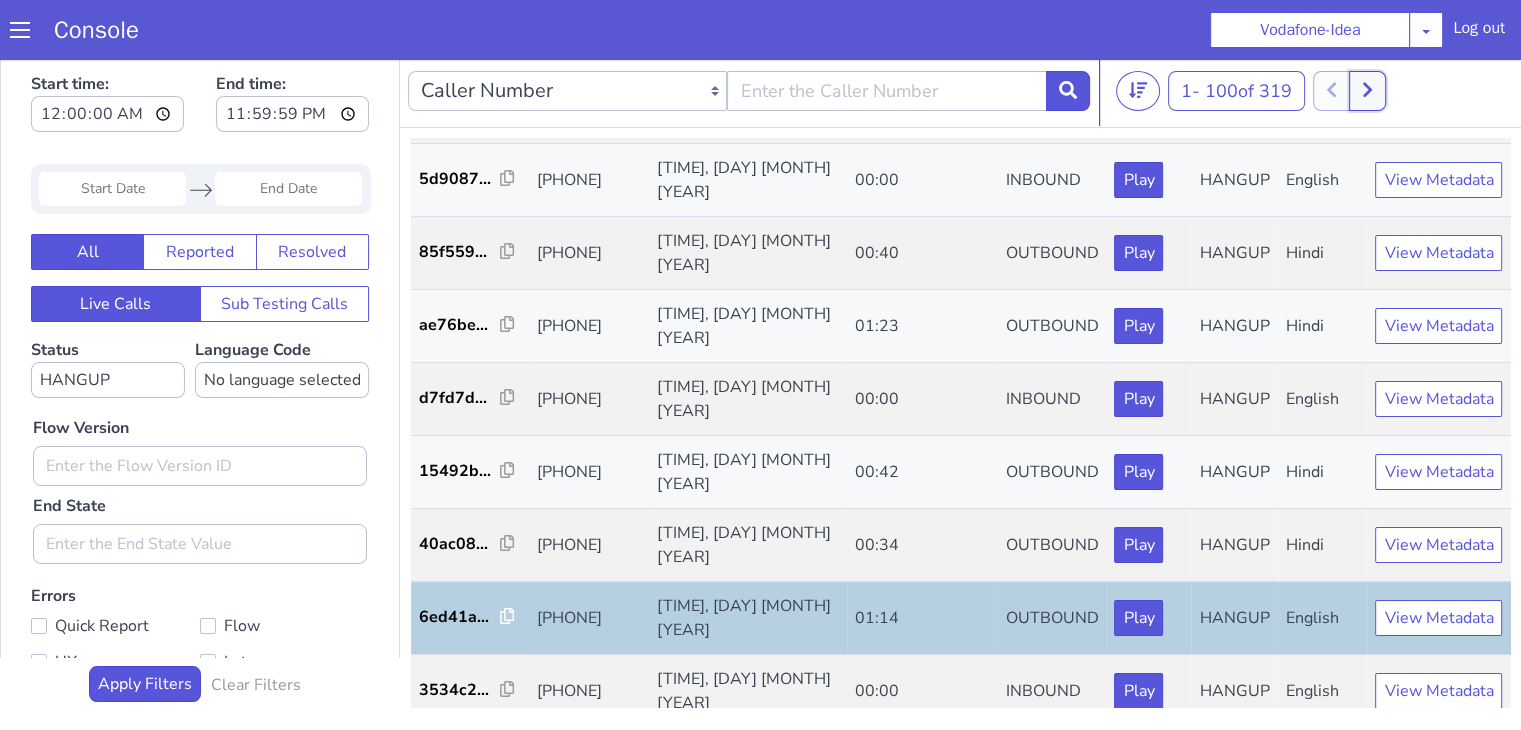 click at bounding box center (1367, 91) 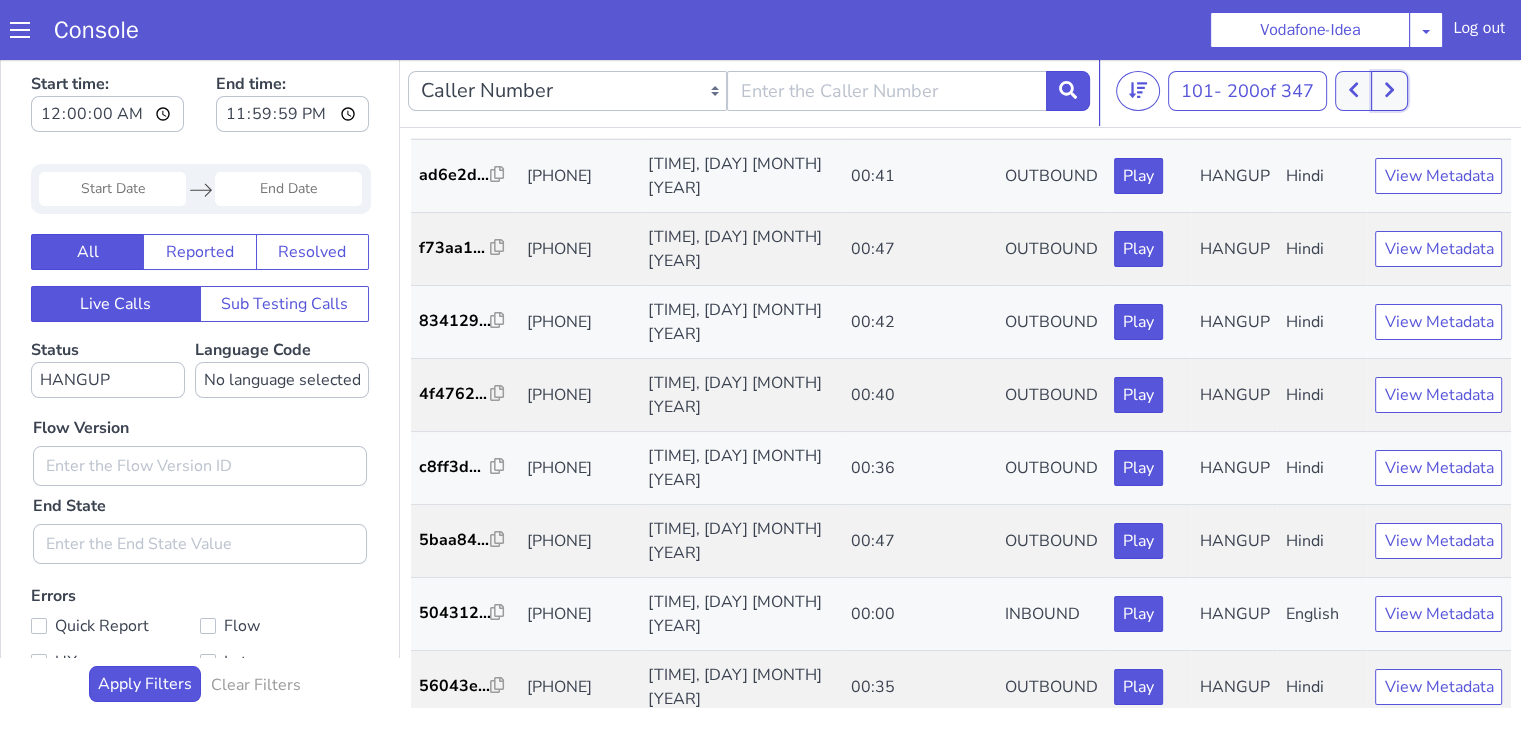 scroll, scrollTop: 400, scrollLeft: 0, axis: vertical 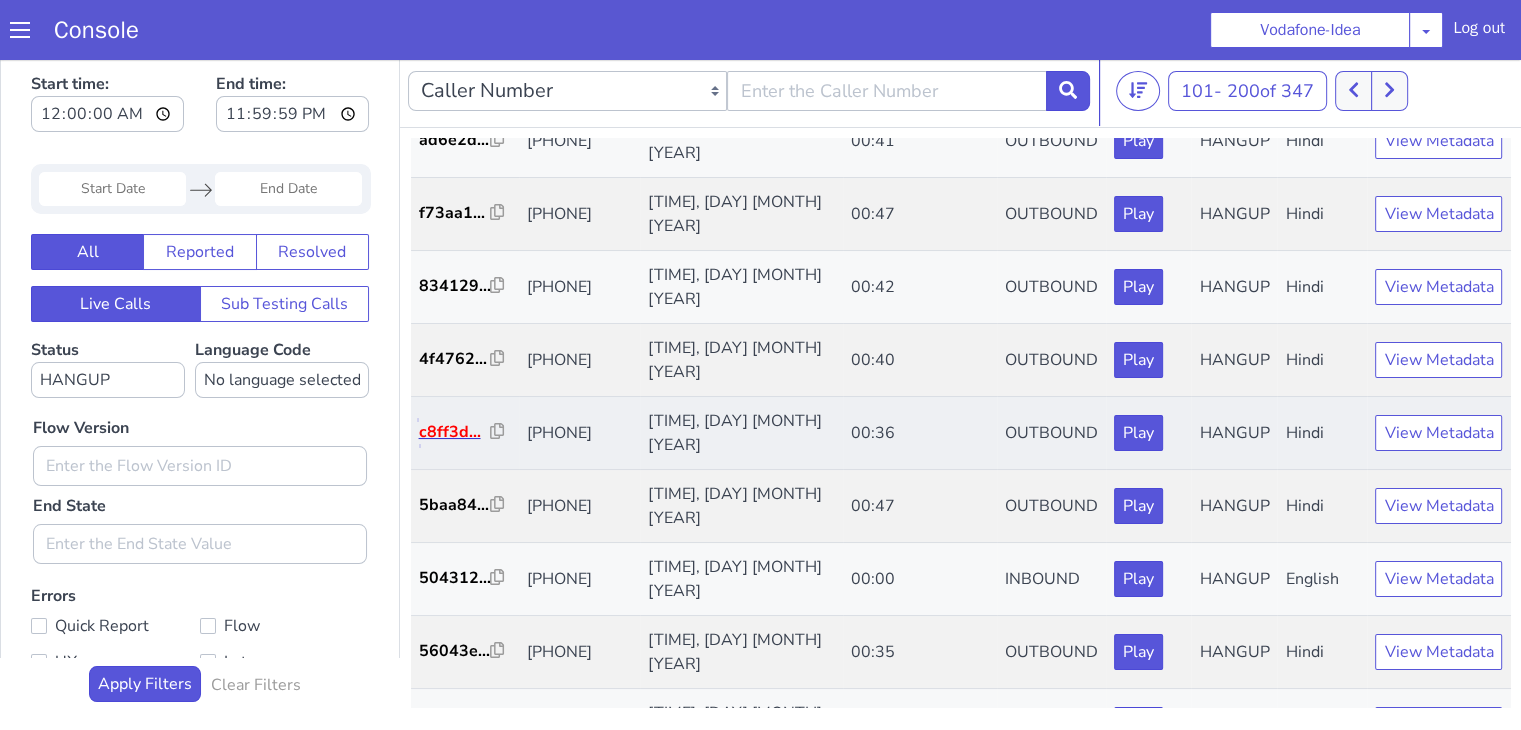 click on "c8ff3d..." at bounding box center (455, 432) 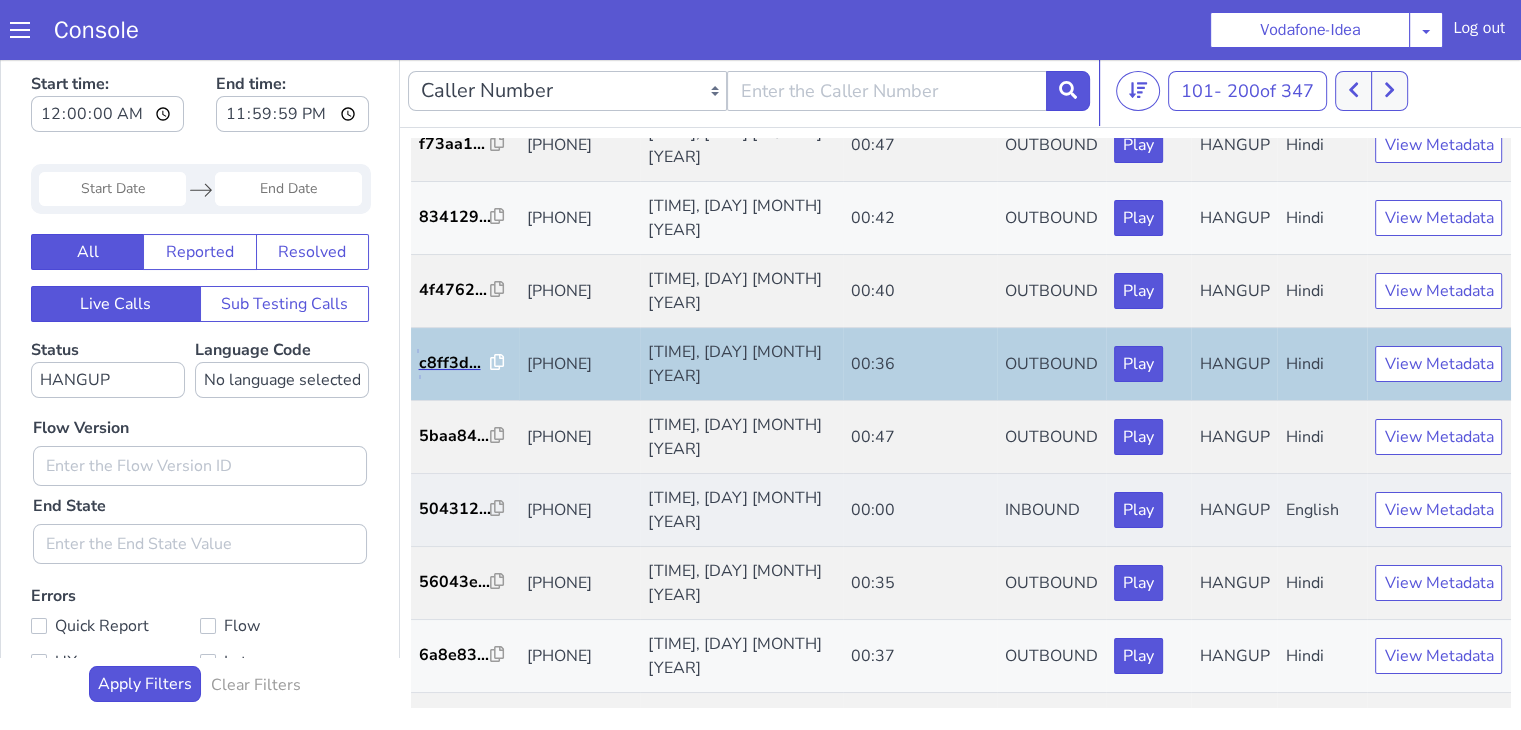 scroll, scrollTop: 500, scrollLeft: 0, axis: vertical 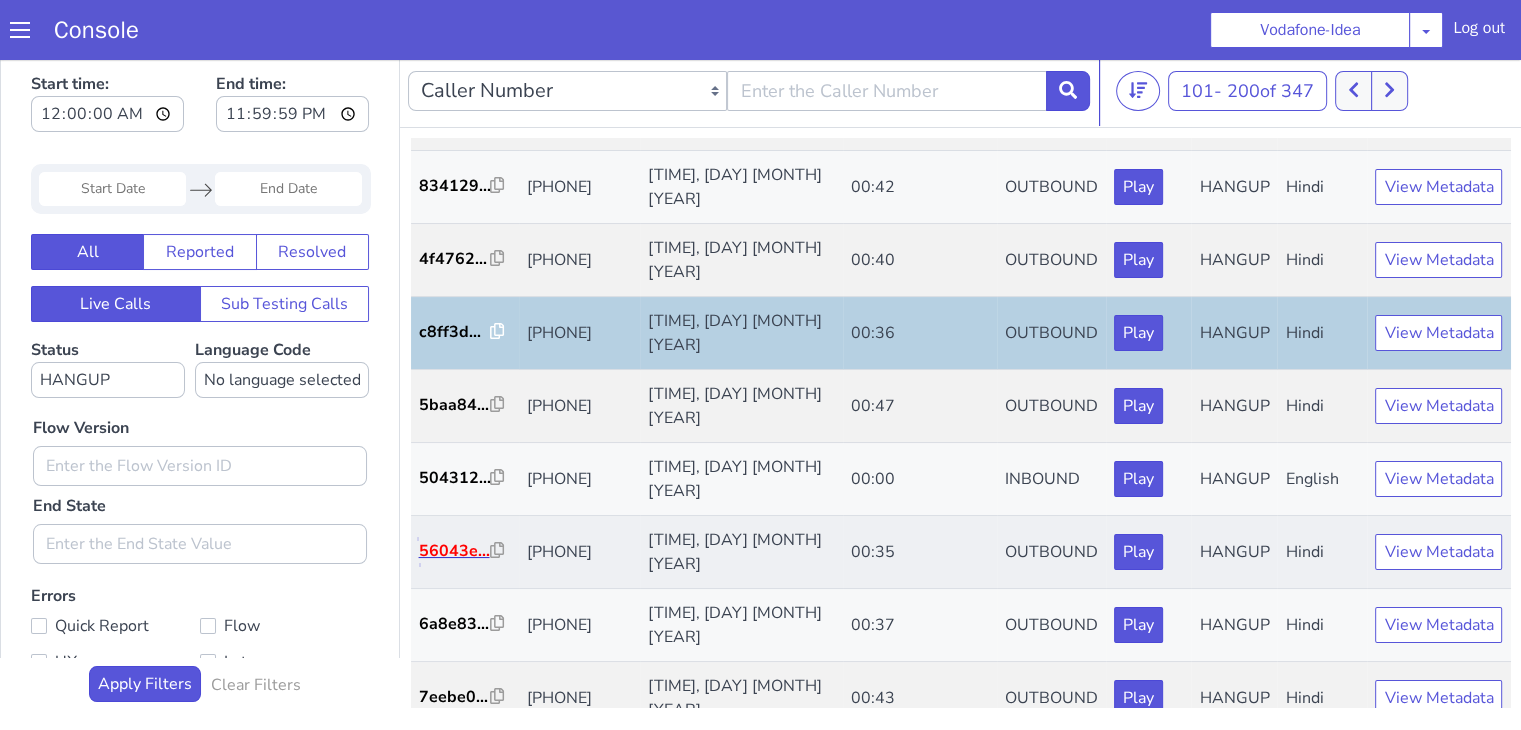 click on "56043e..." at bounding box center (455, 551) 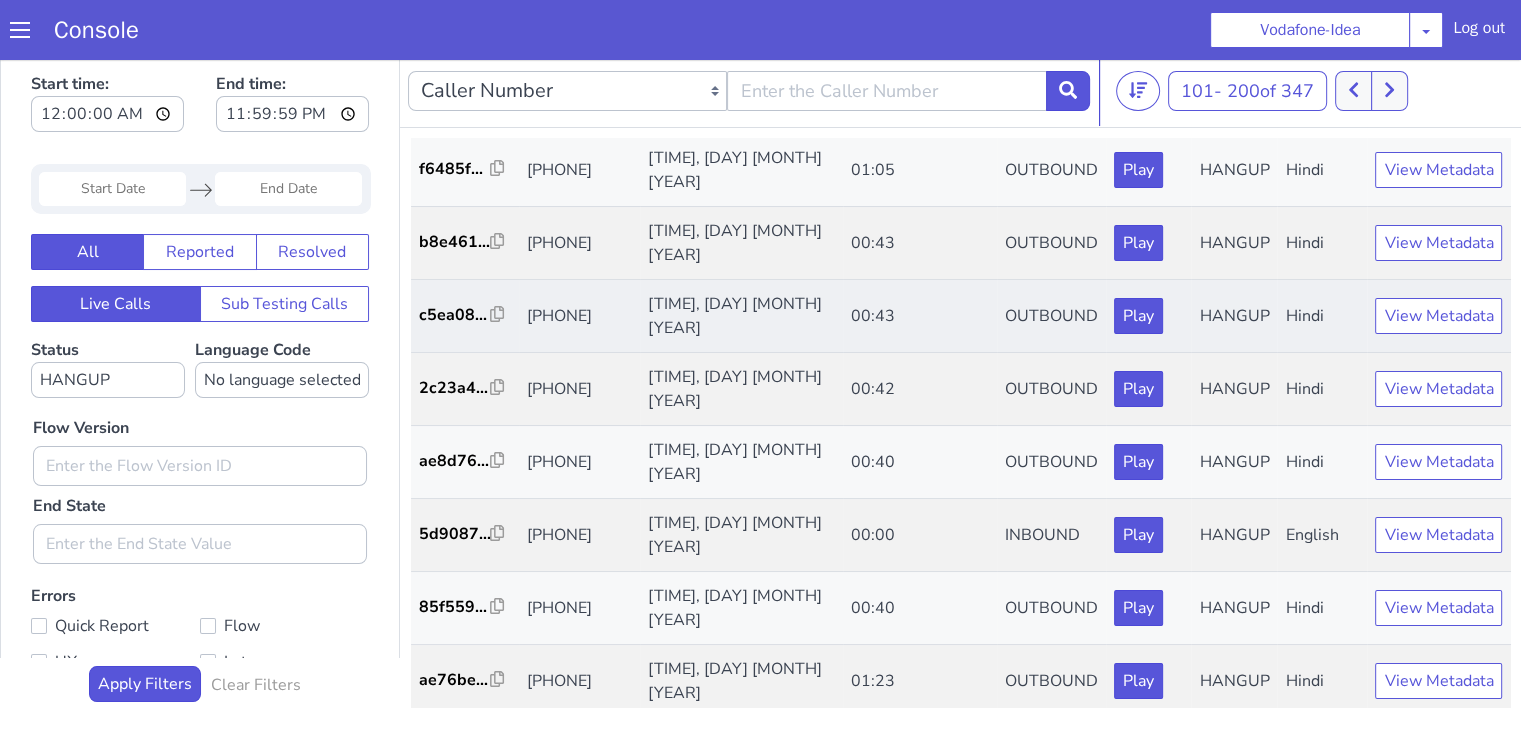scroll, scrollTop: 1300, scrollLeft: 0, axis: vertical 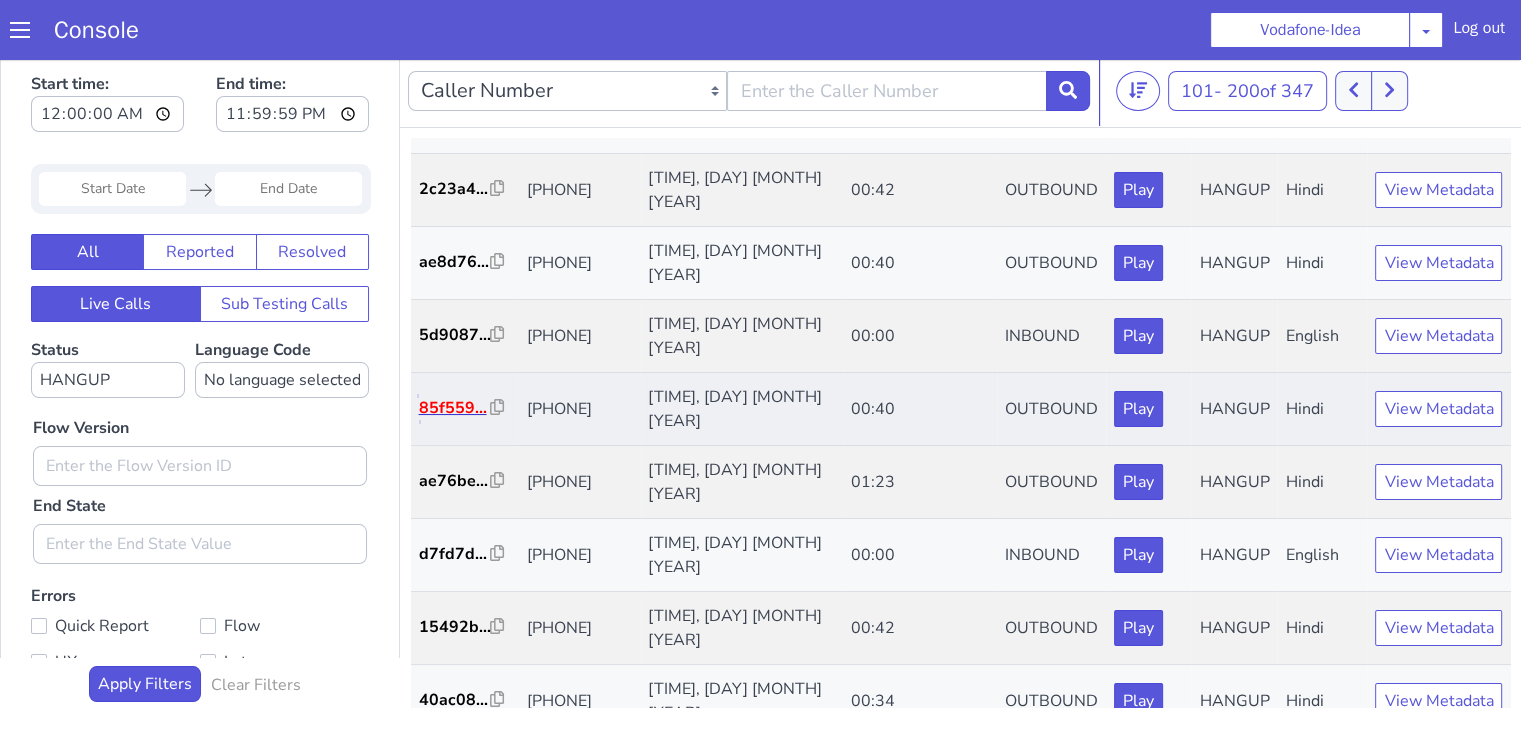click on "85f559..." at bounding box center [455, 408] 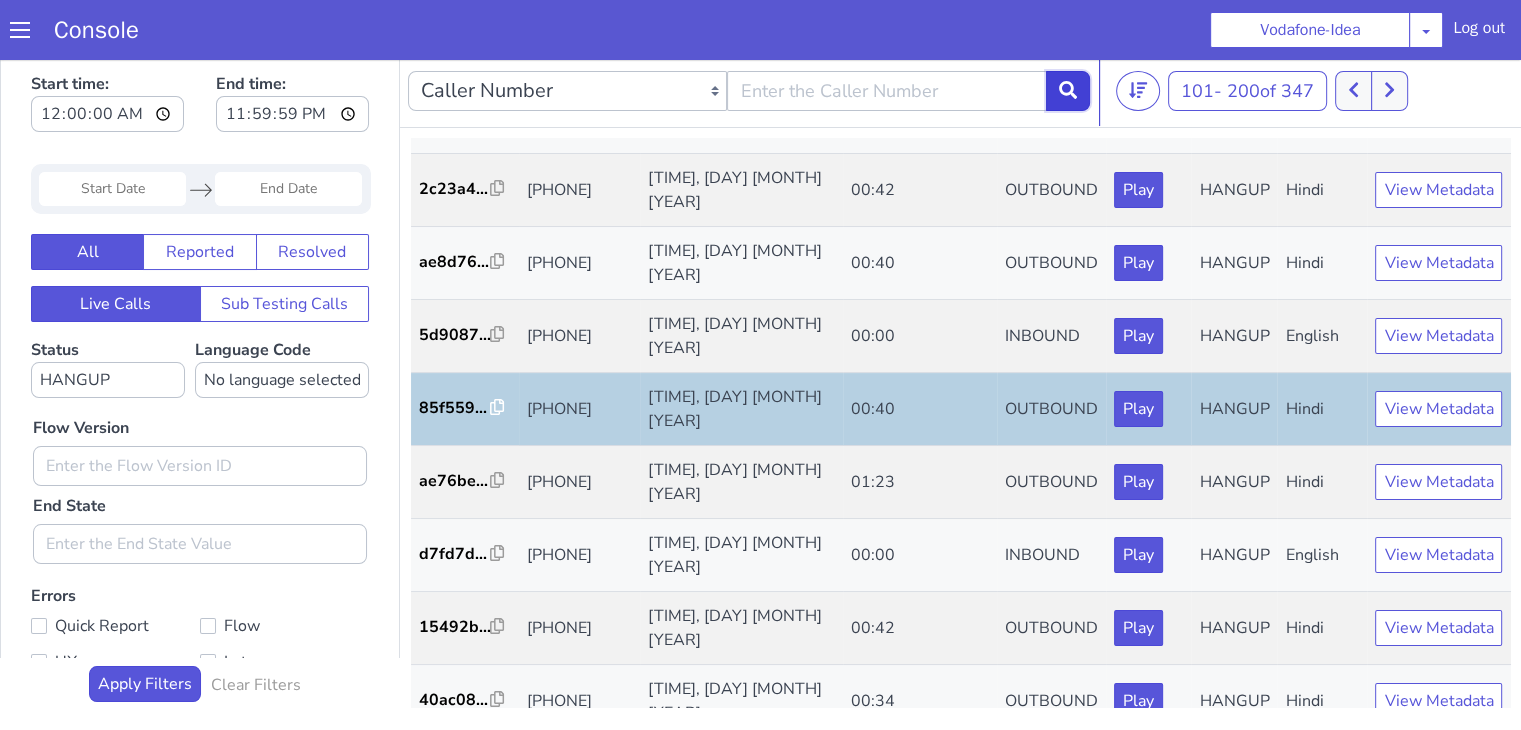 click at bounding box center [1068, 91] 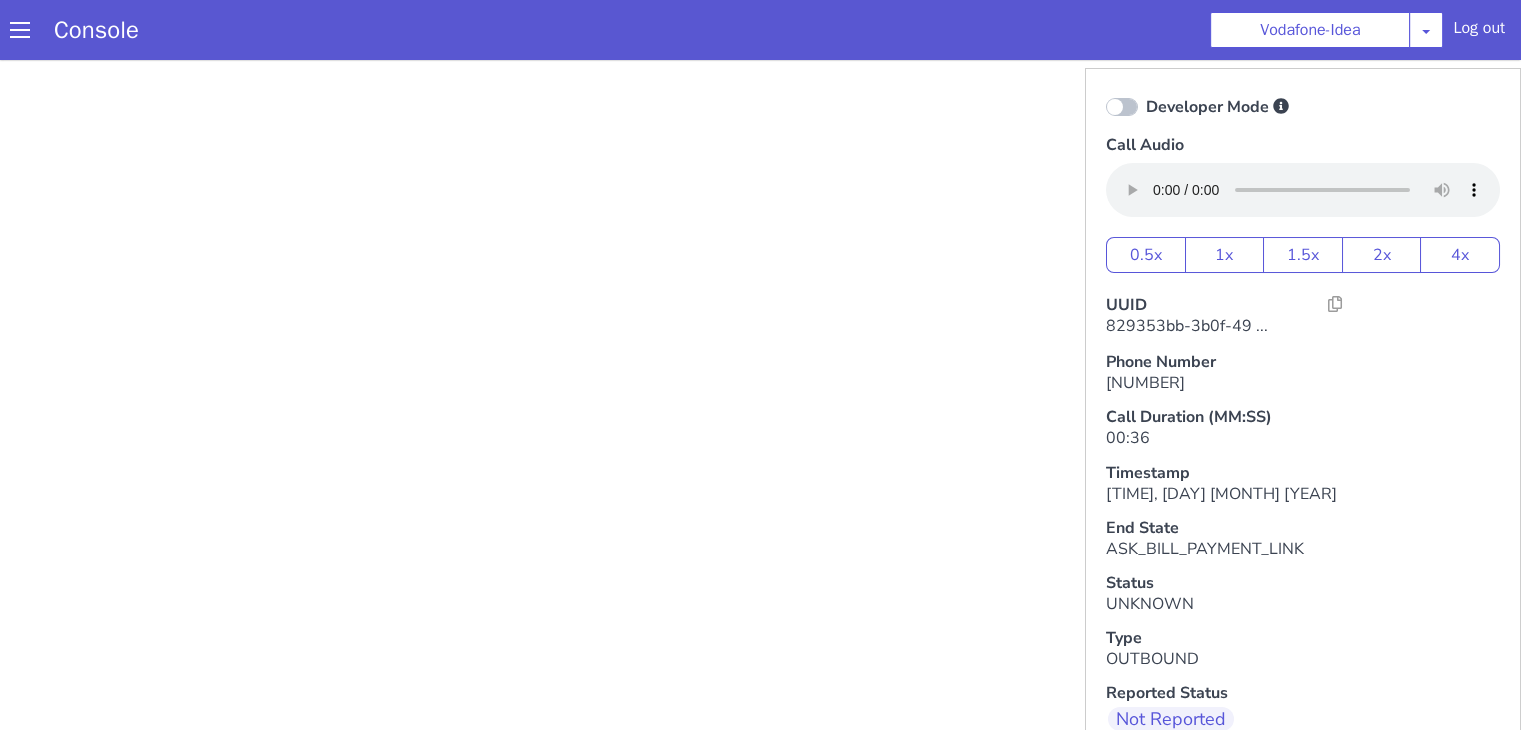 scroll, scrollTop: 0, scrollLeft: 0, axis: both 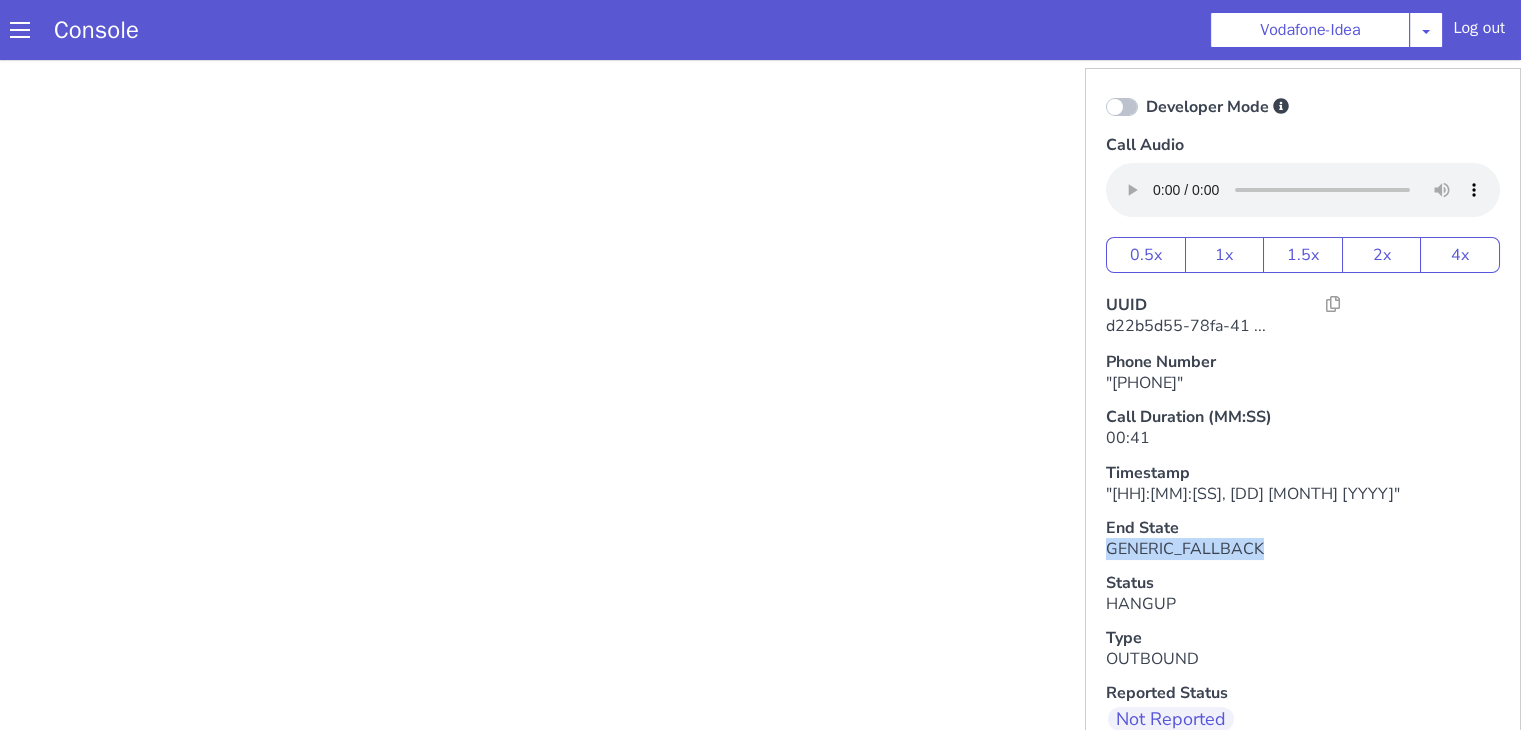 drag, startPoint x: 1076, startPoint y: 550, endPoint x: 1308, endPoint y: 549, distance: 232.00215 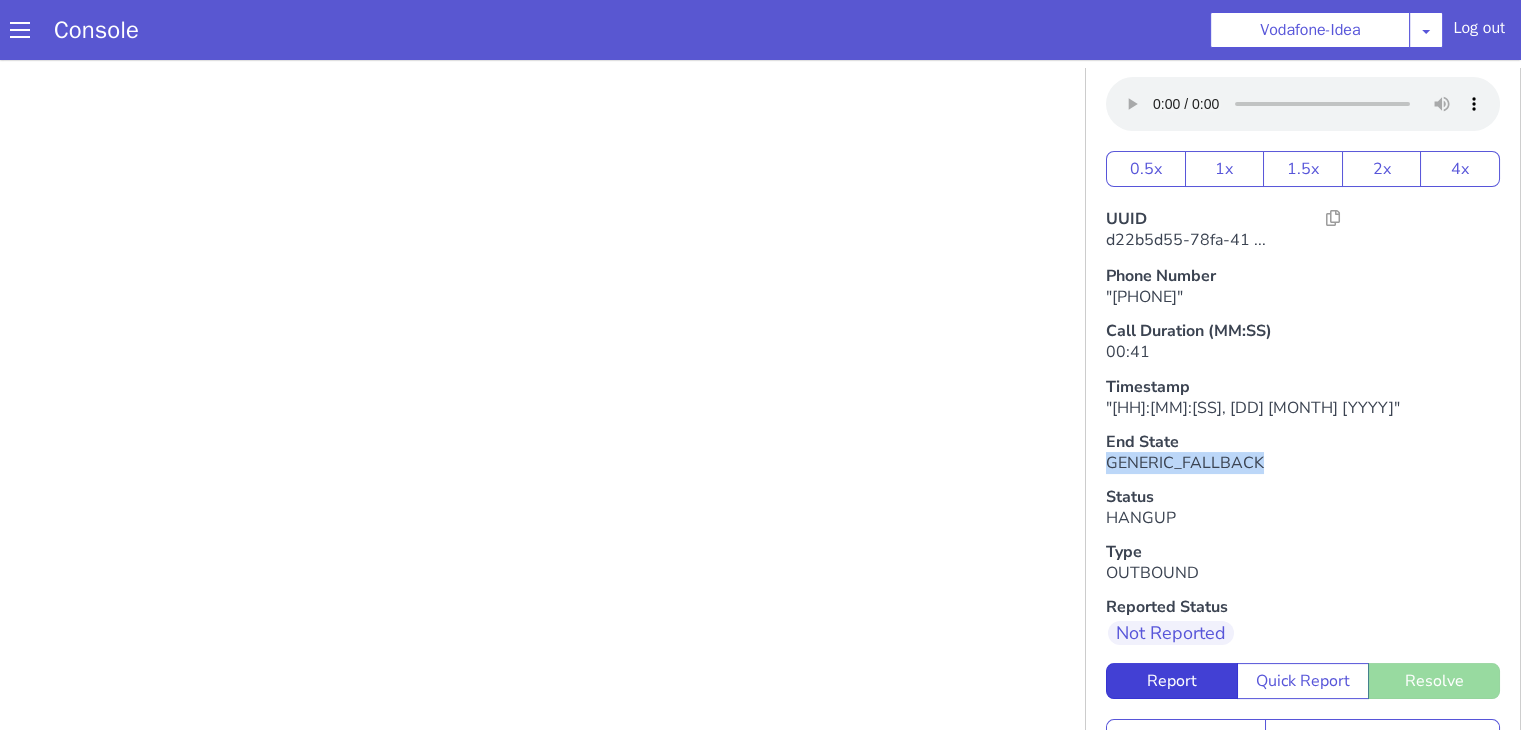 scroll, scrollTop: 140, scrollLeft: 0, axis: vertical 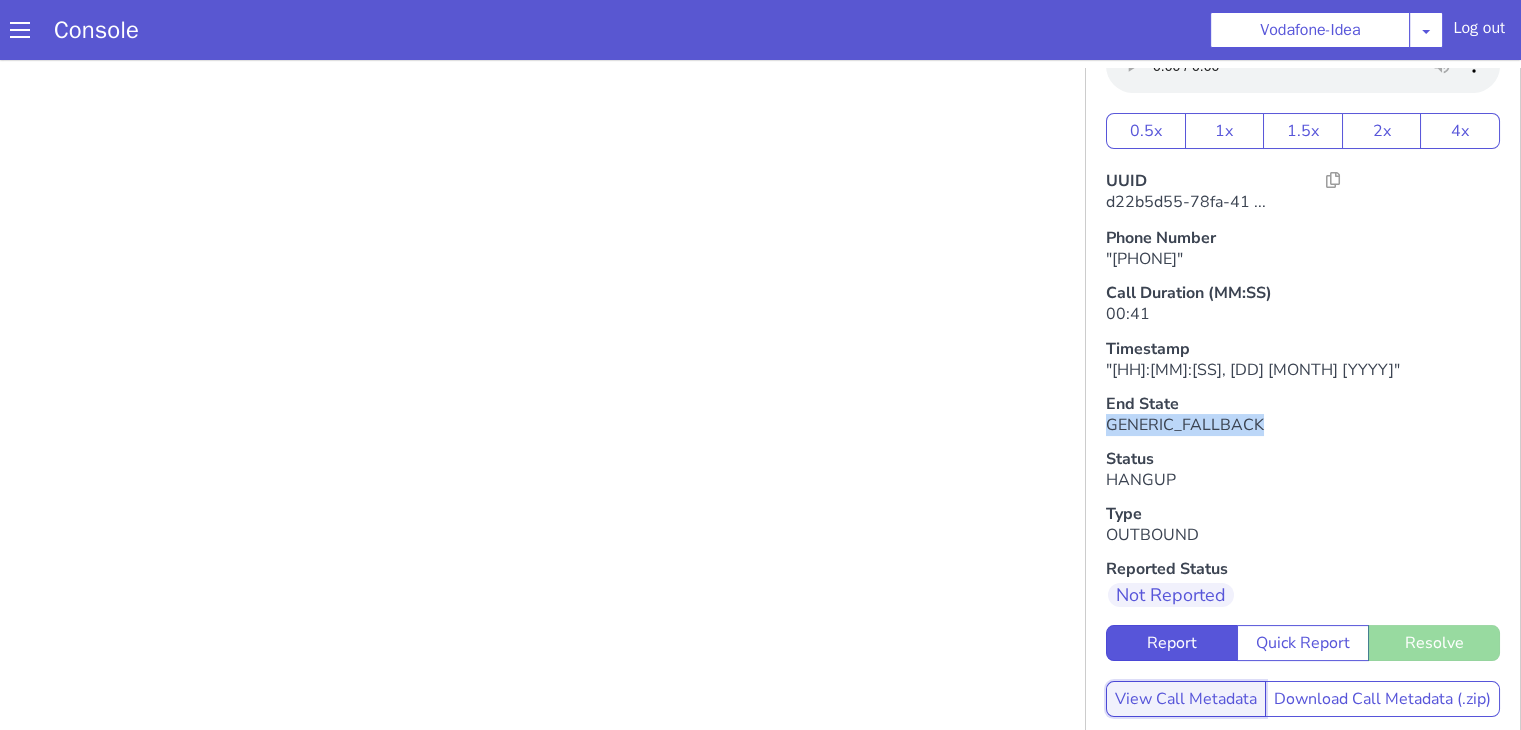 click on "View Call Metadata" at bounding box center (1186, 699) 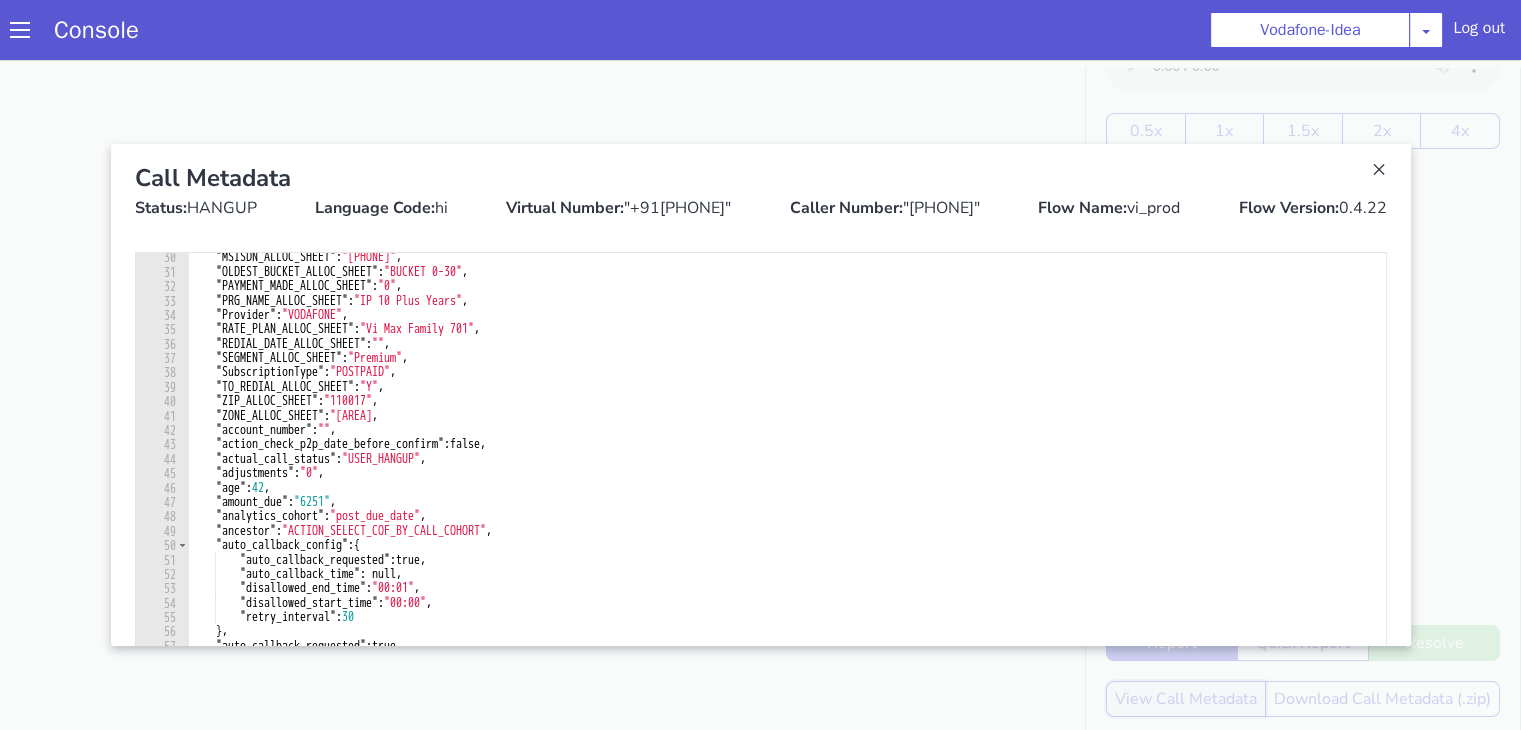 scroll, scrollTop: 420, scrollLeft: 0, axis: vertical 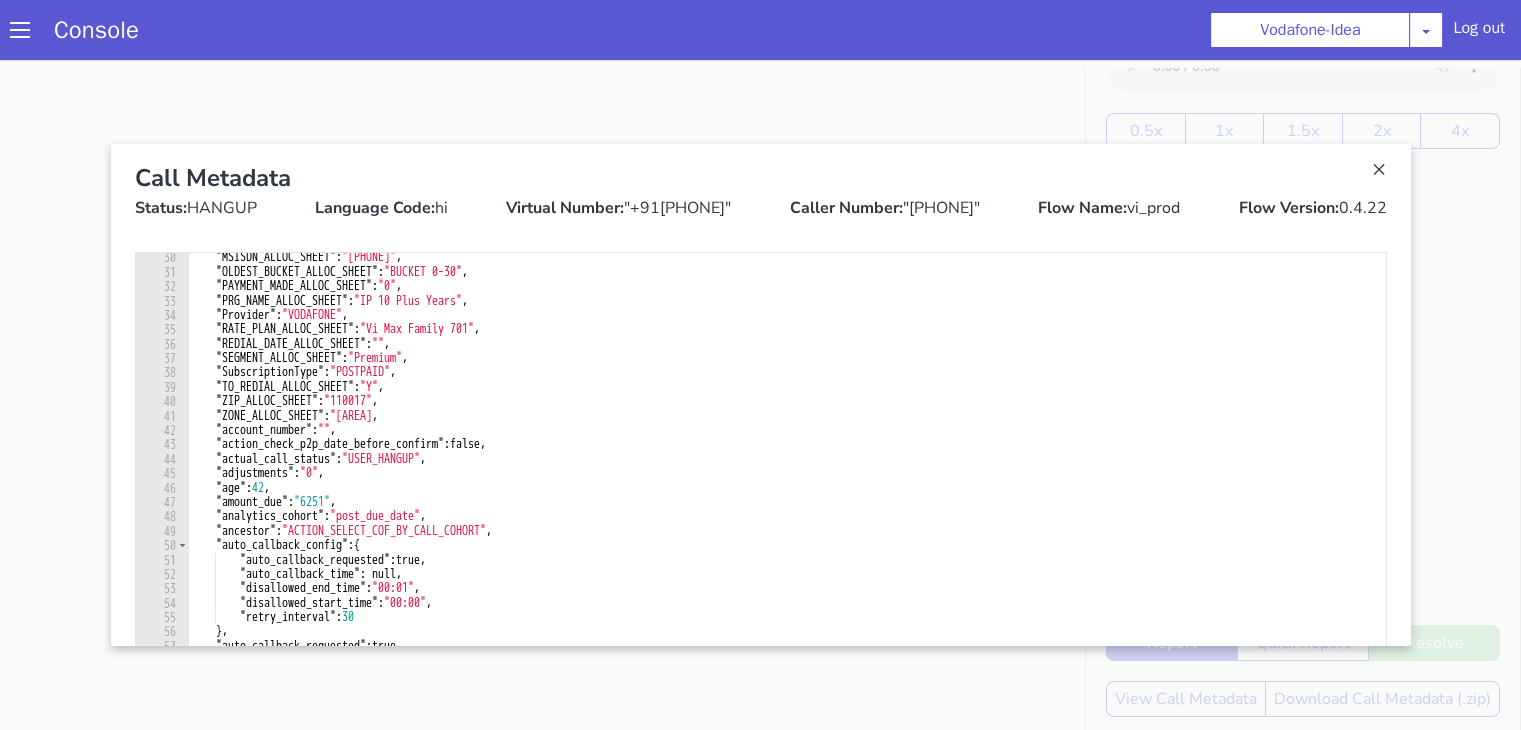 type on ""actual_call_status": "USER_HANGUP"," 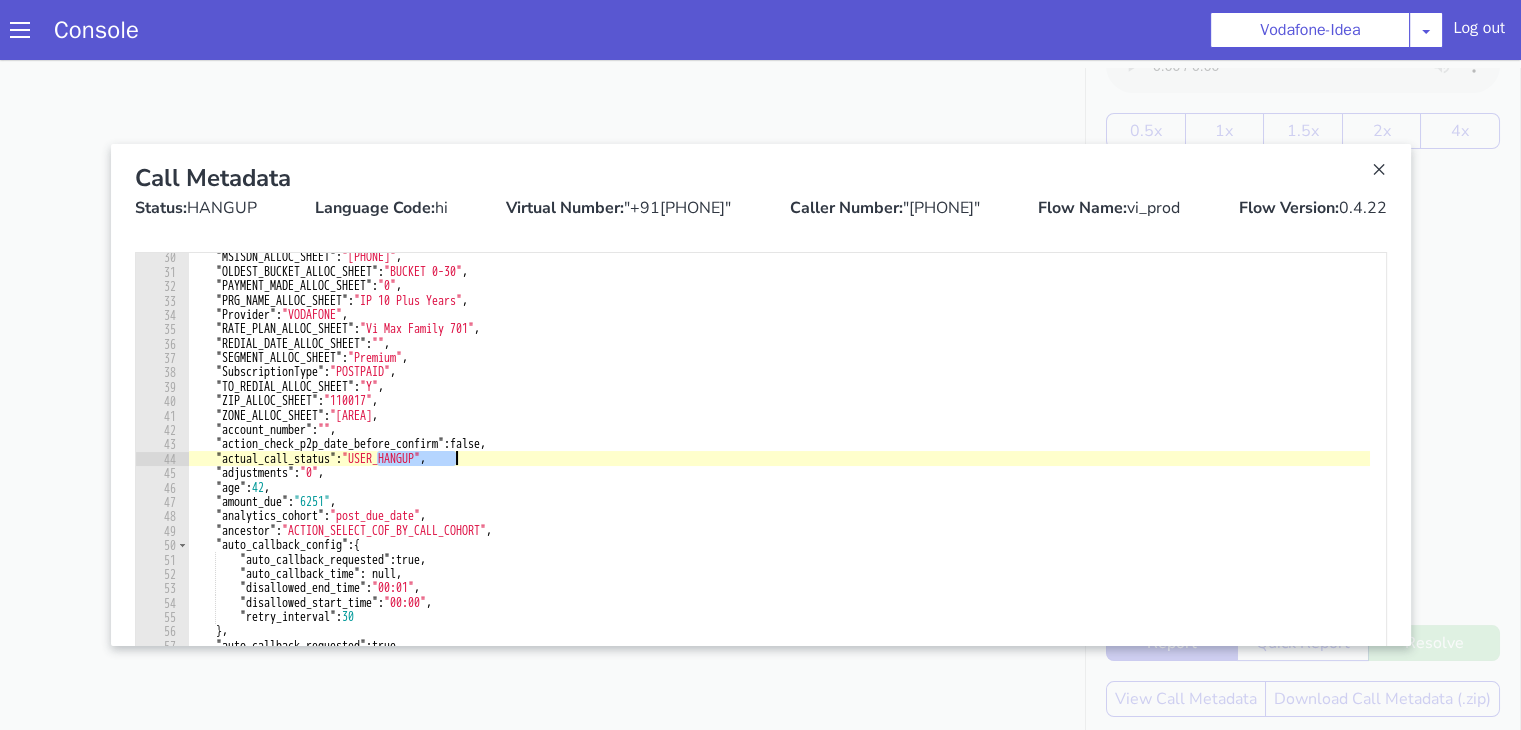 drag, startPoint x: 368, startPoint y: 464, endPoint x: 447, endPoint y: 459, distance: 79.15807 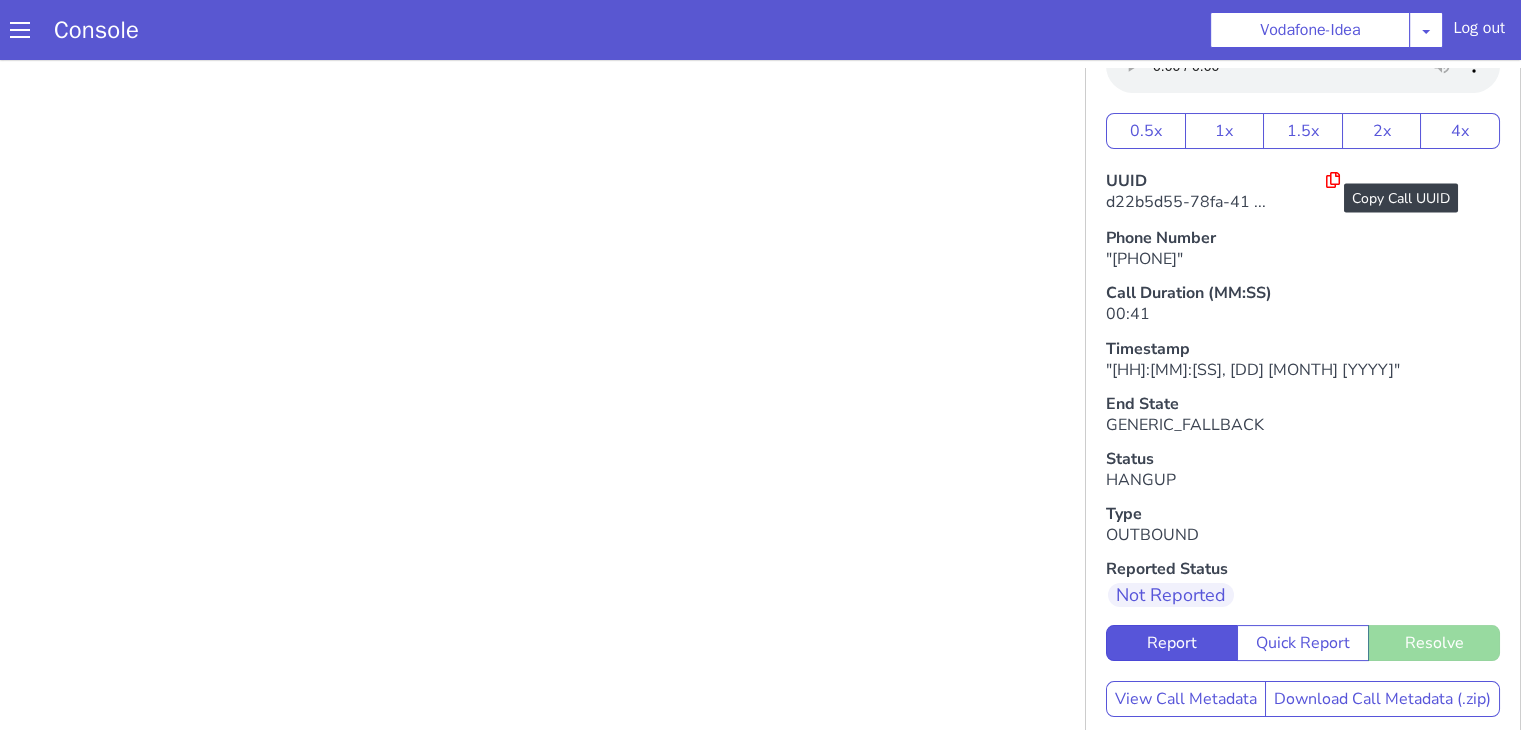 click 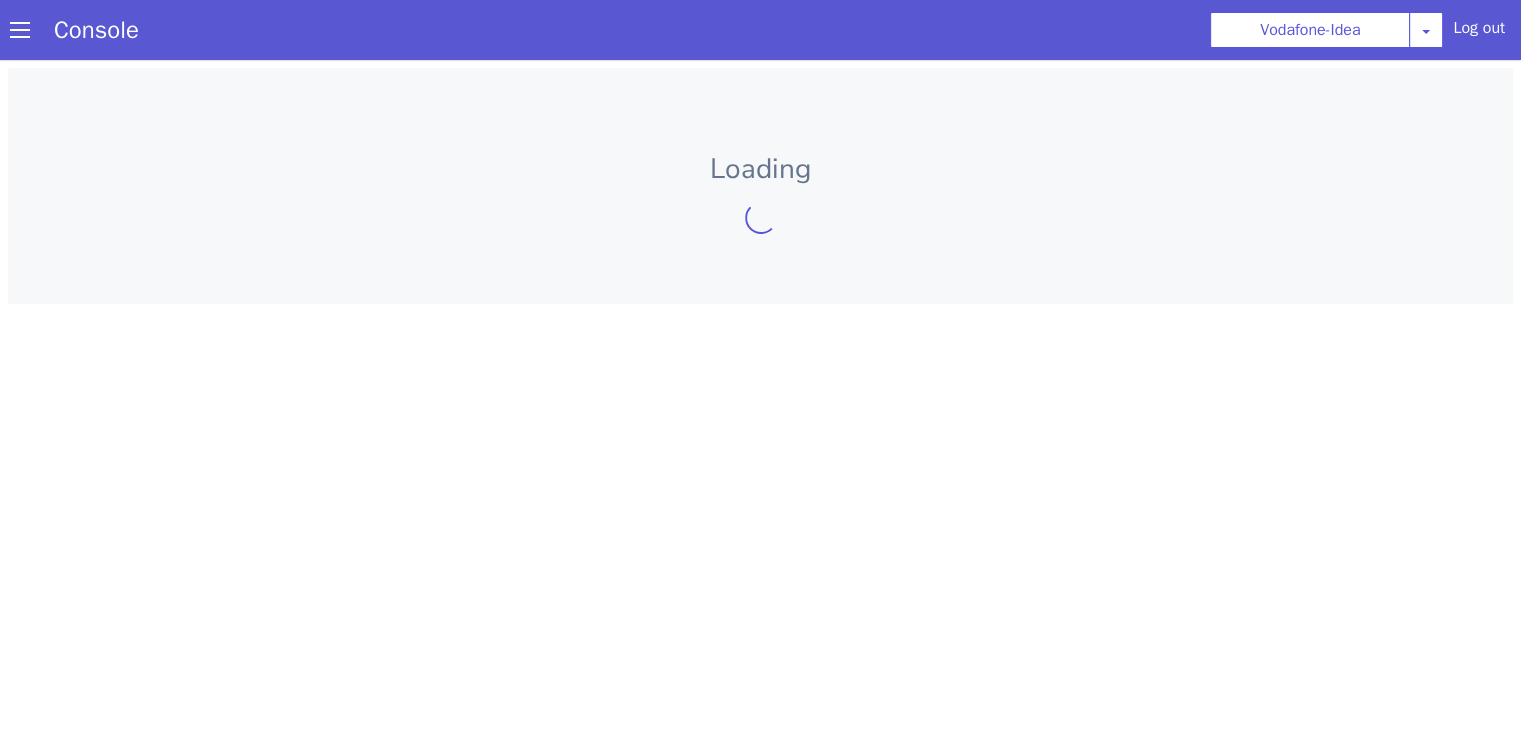 scroll, scrollTop: 0, scrollLeft: 0, axis: both 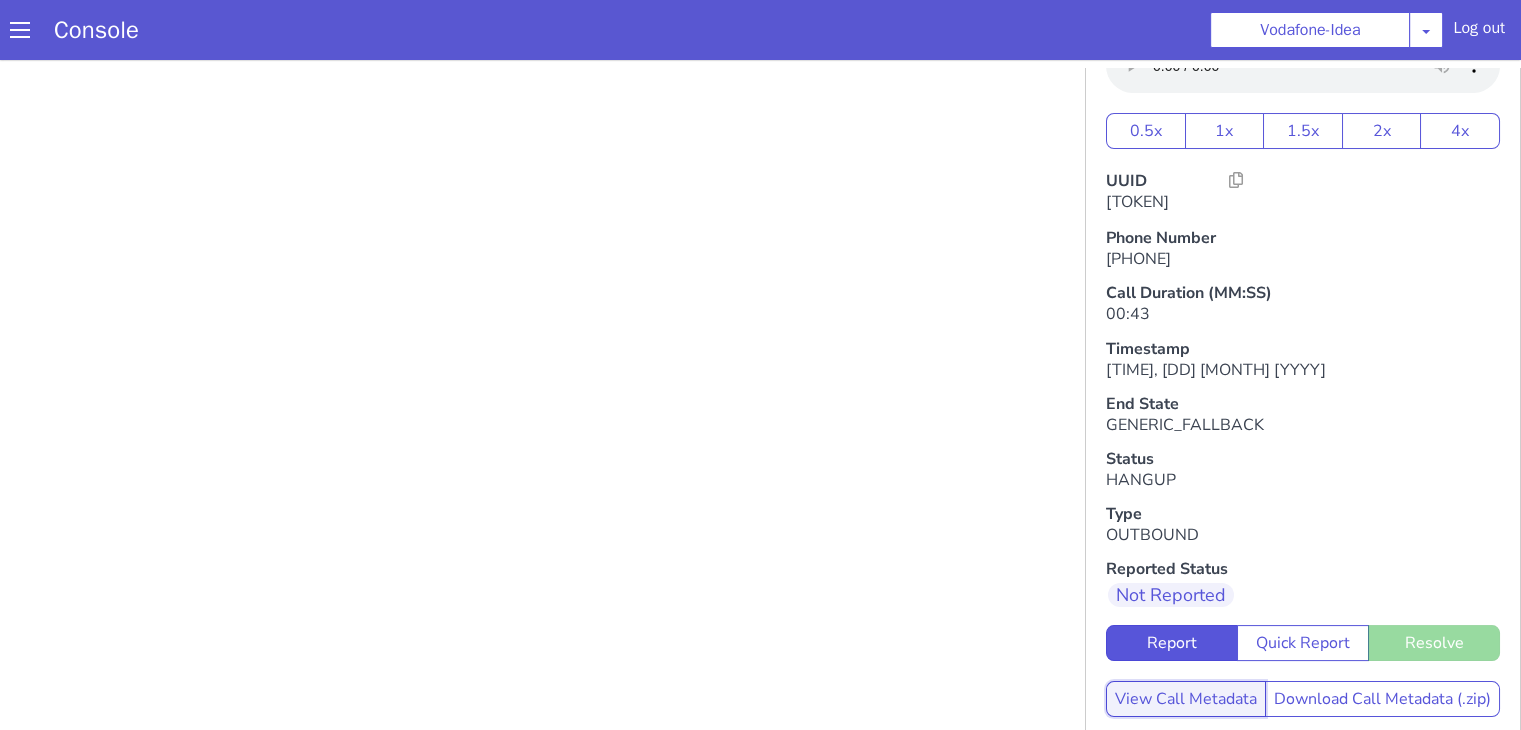 click on "View Call Metadata" at bounding box center [1186, 699] 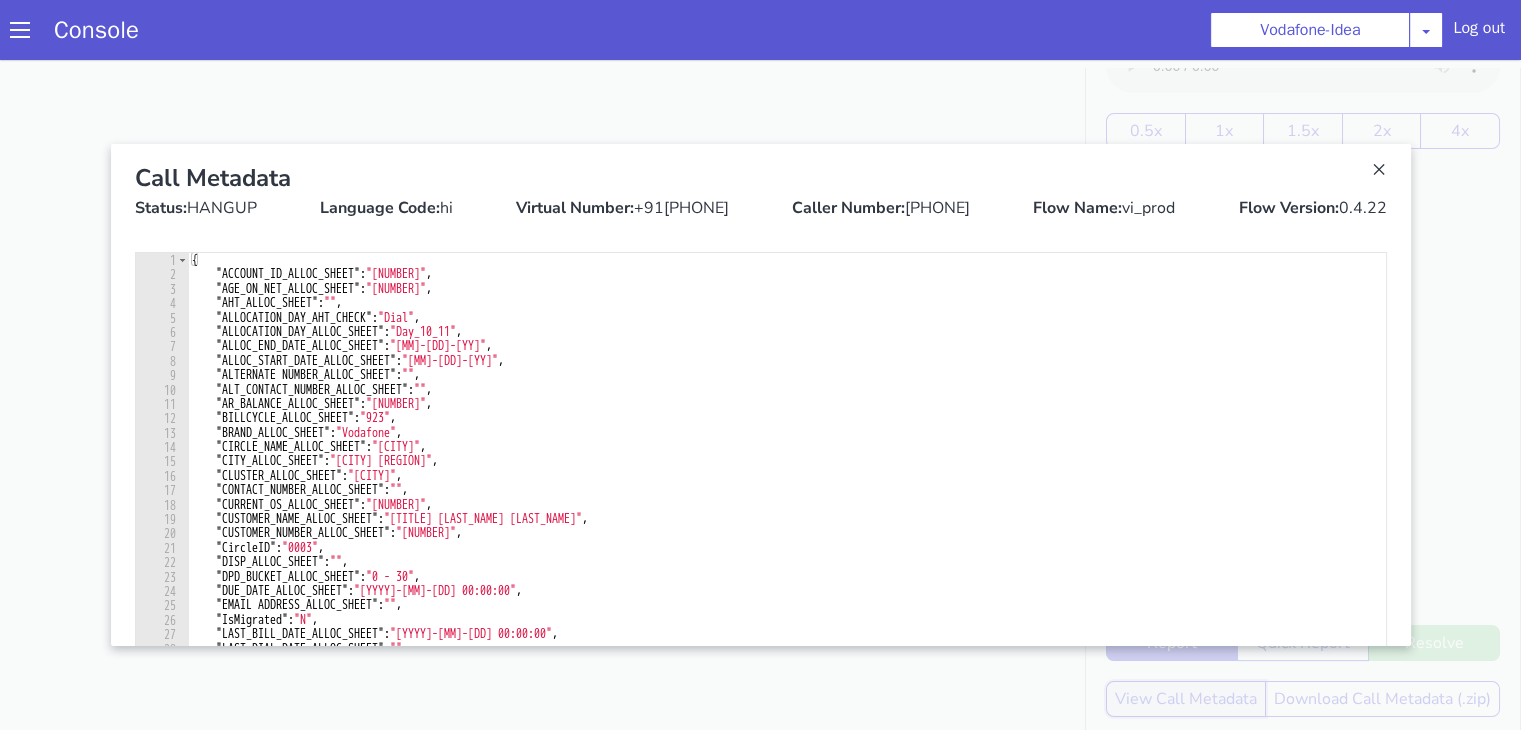 scroll, scrollTop: 0, scrollLeft: 0, axis: both 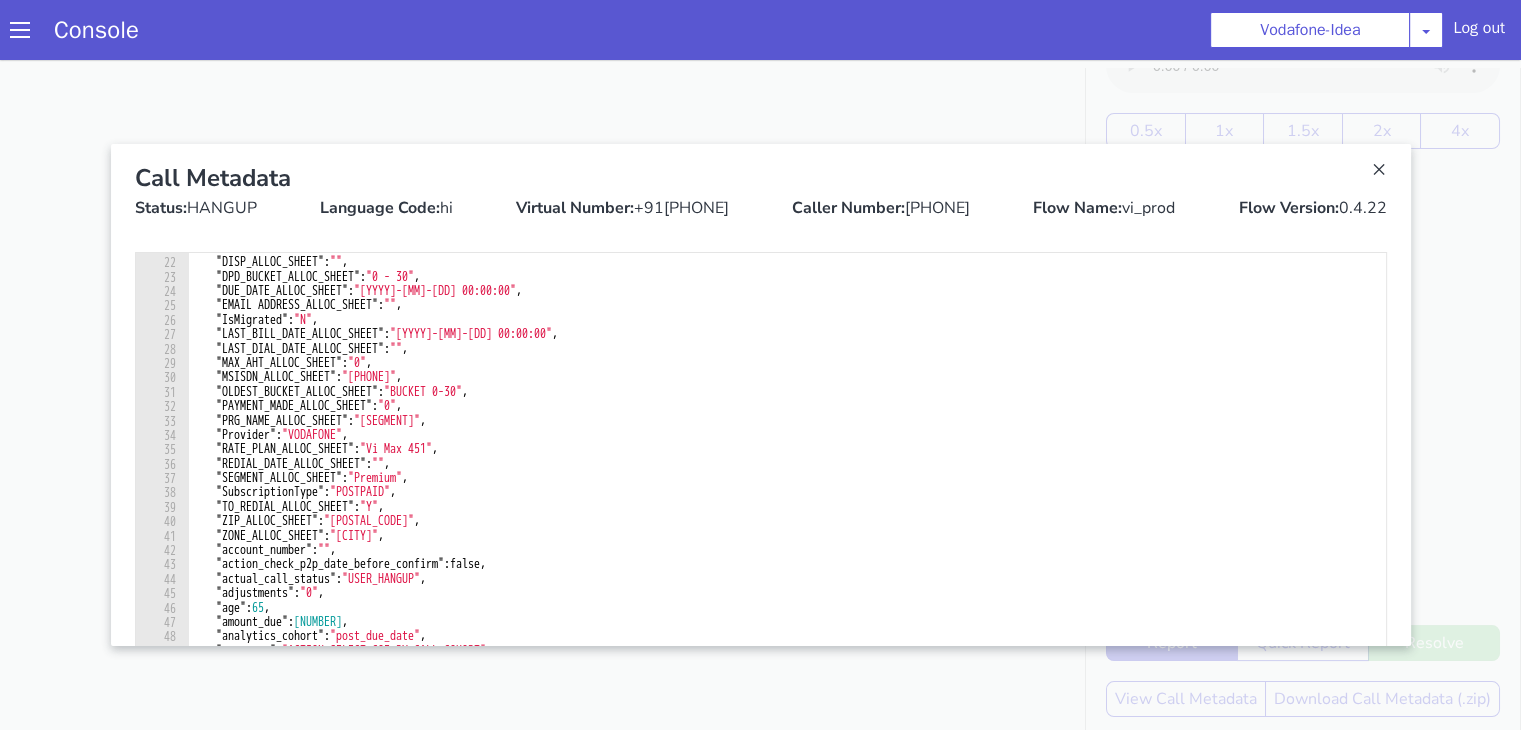 type on ""actual_call_status": "USER_HANGUP"," 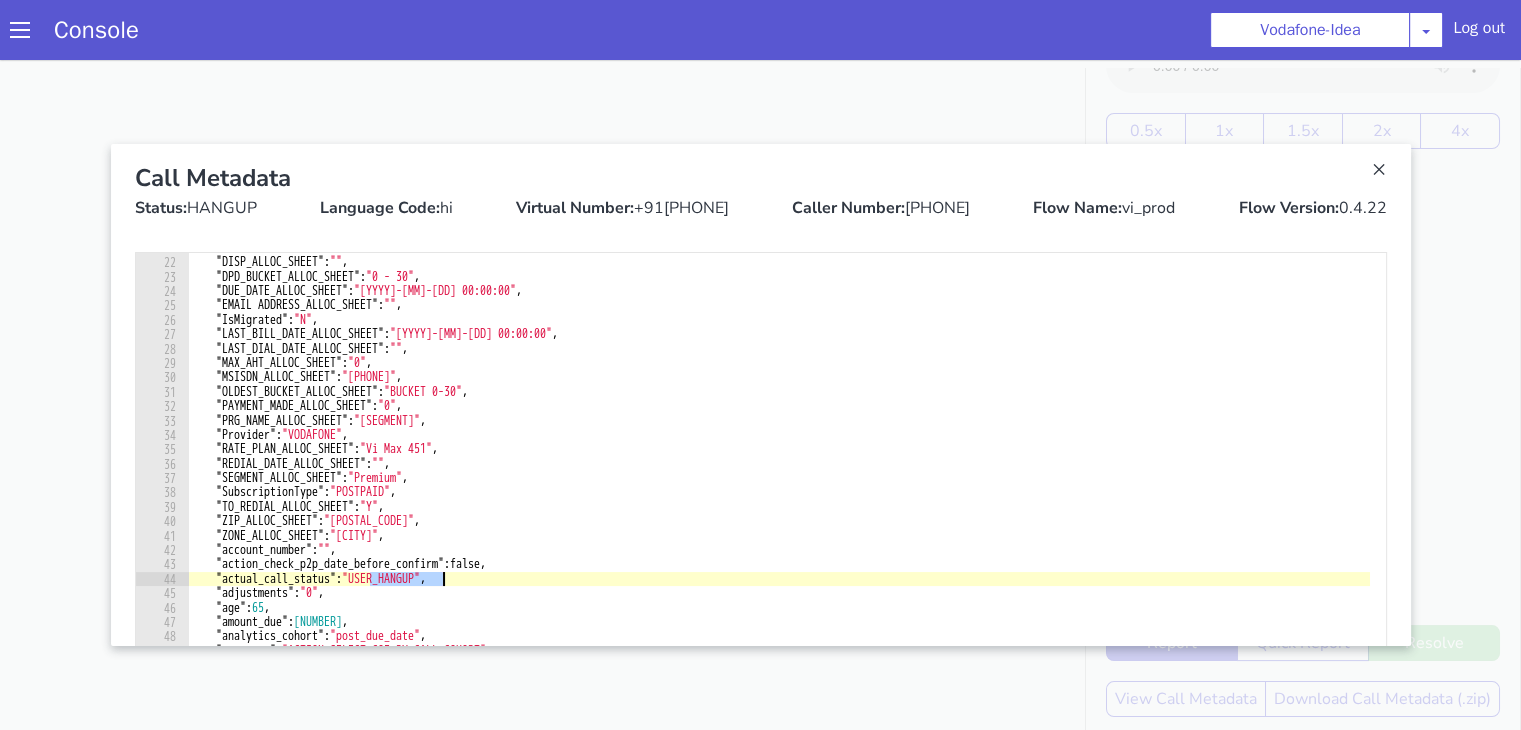drag, startPoint x: 360, startPoint y: 581, endPoint x: 432, endPoint y: 580, distance: 72.00694 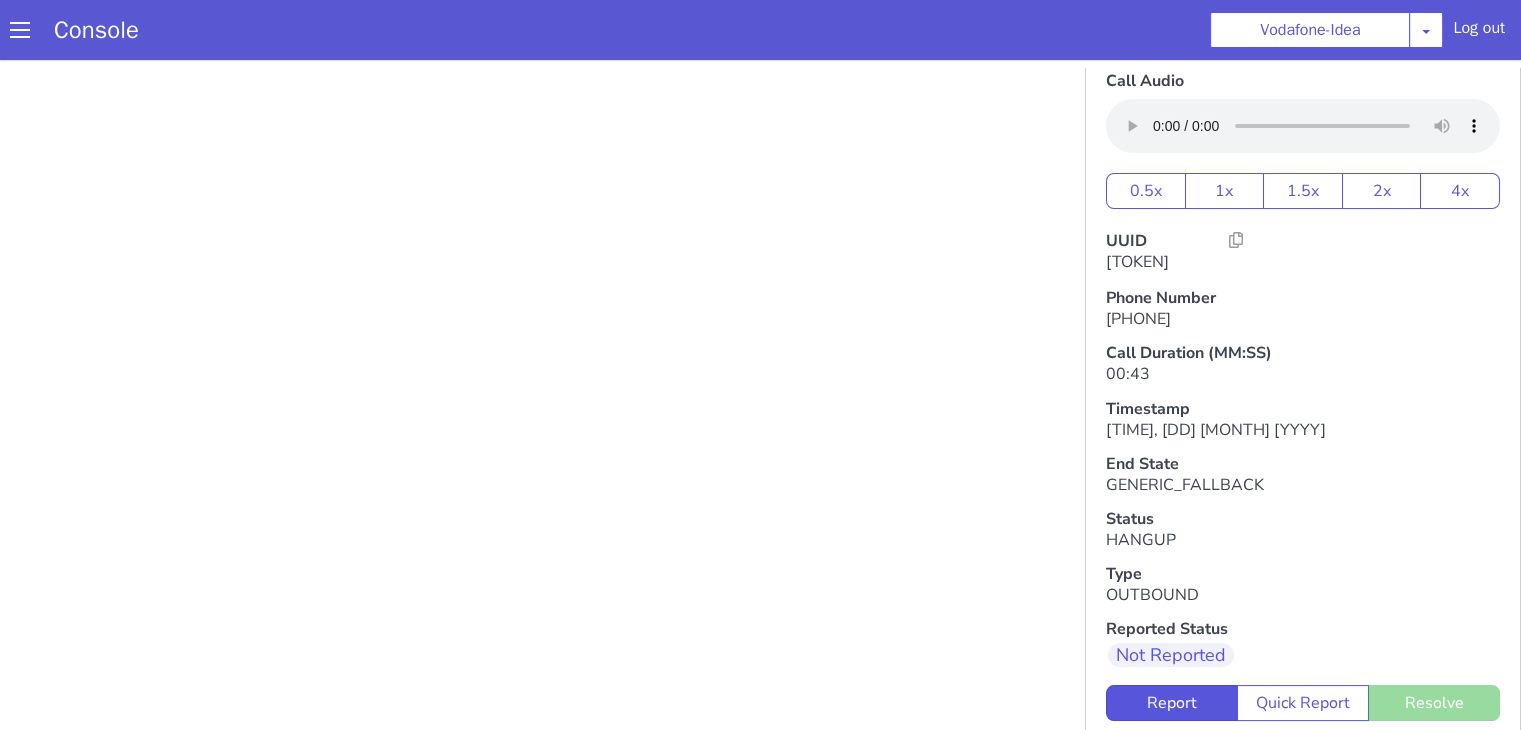 scroll, scrollTop: 0, scrollLeft: 0, axis: both 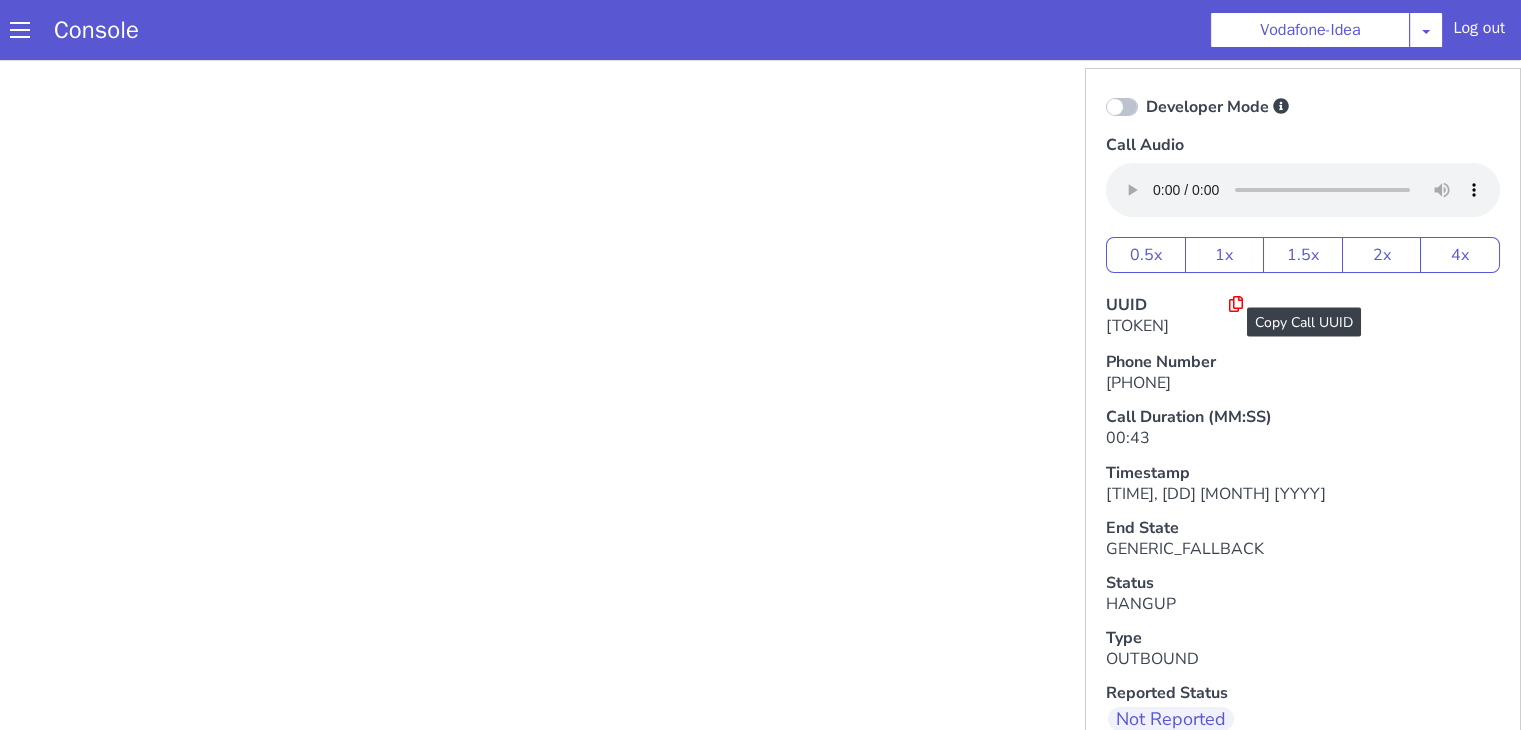 click 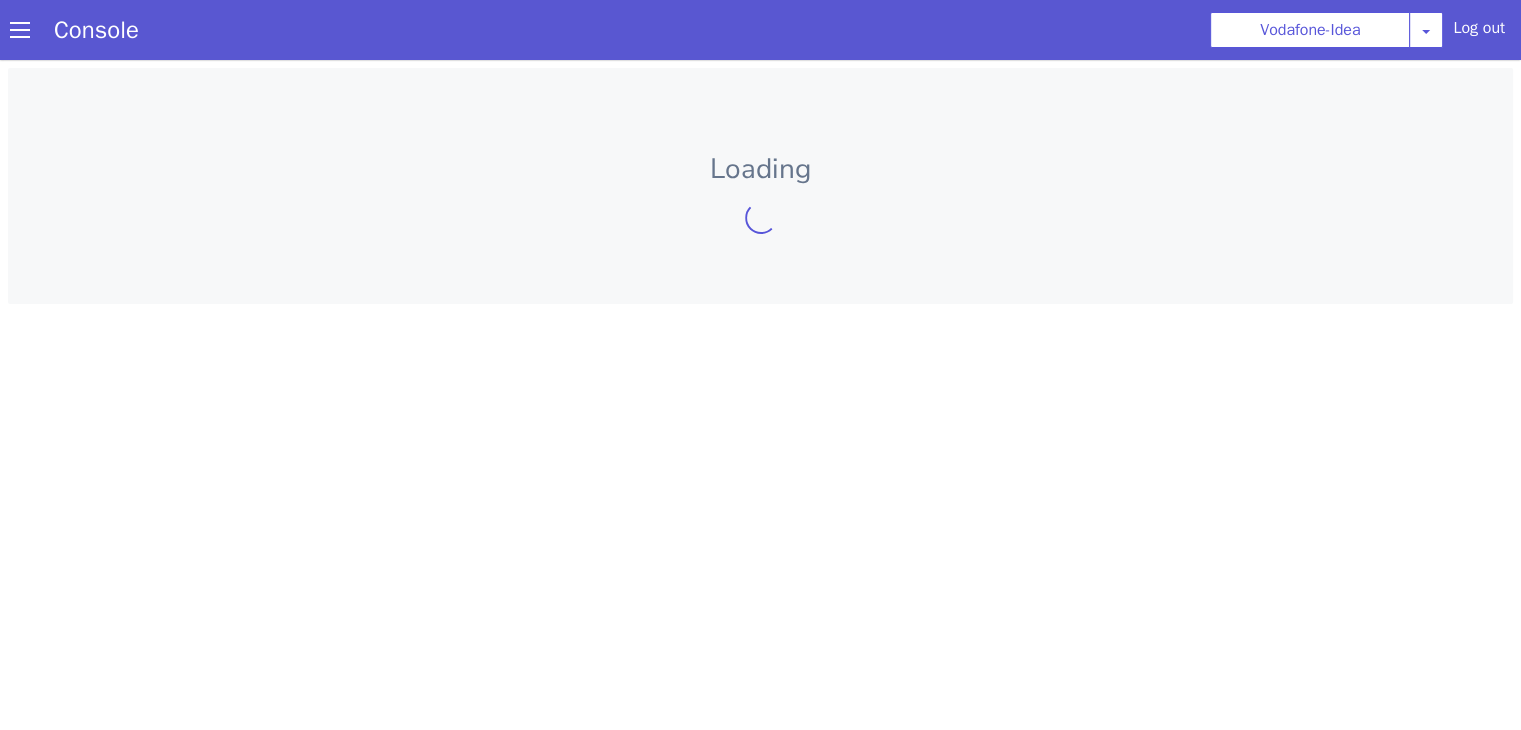 scroll, scrollTop: 0, scrollLeft: 0, axis: both 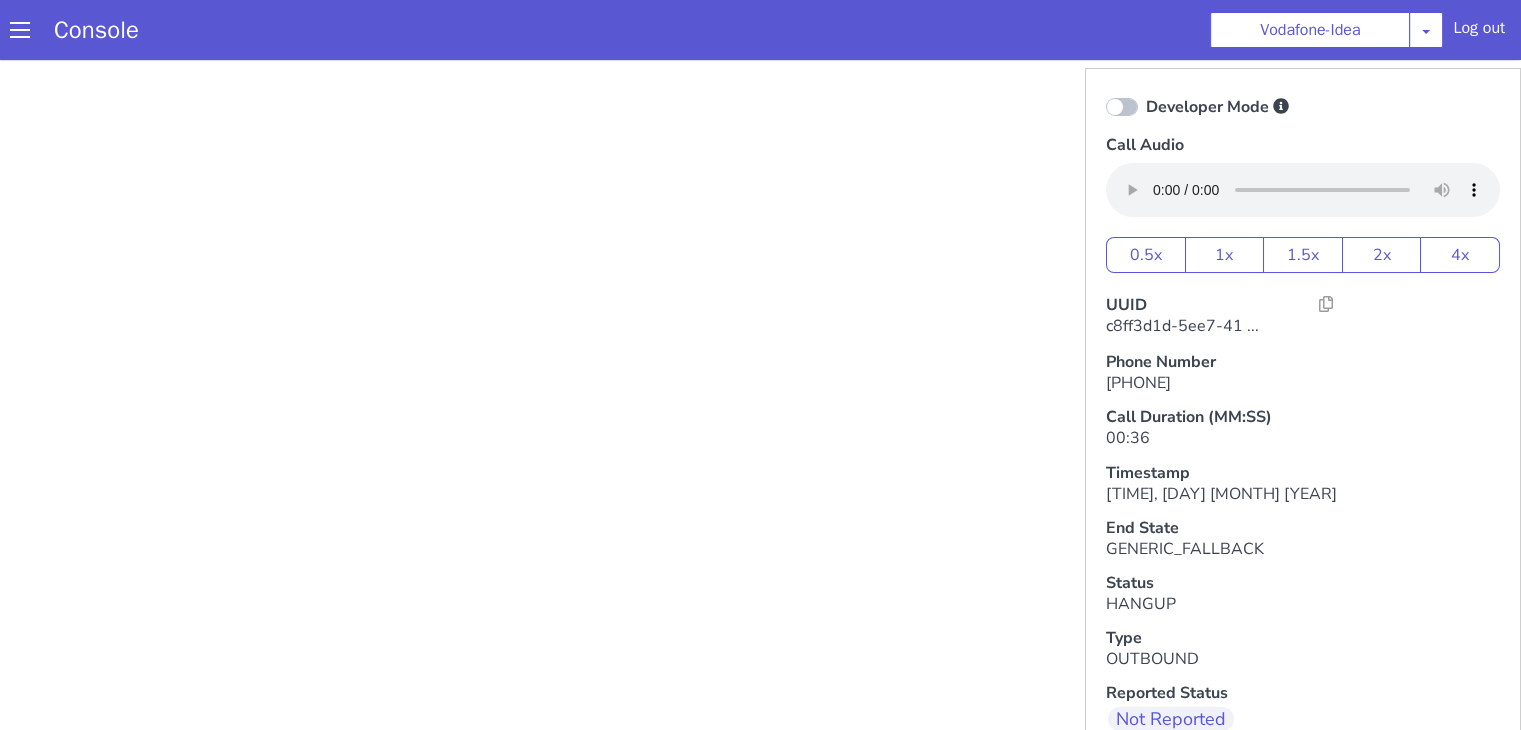 type 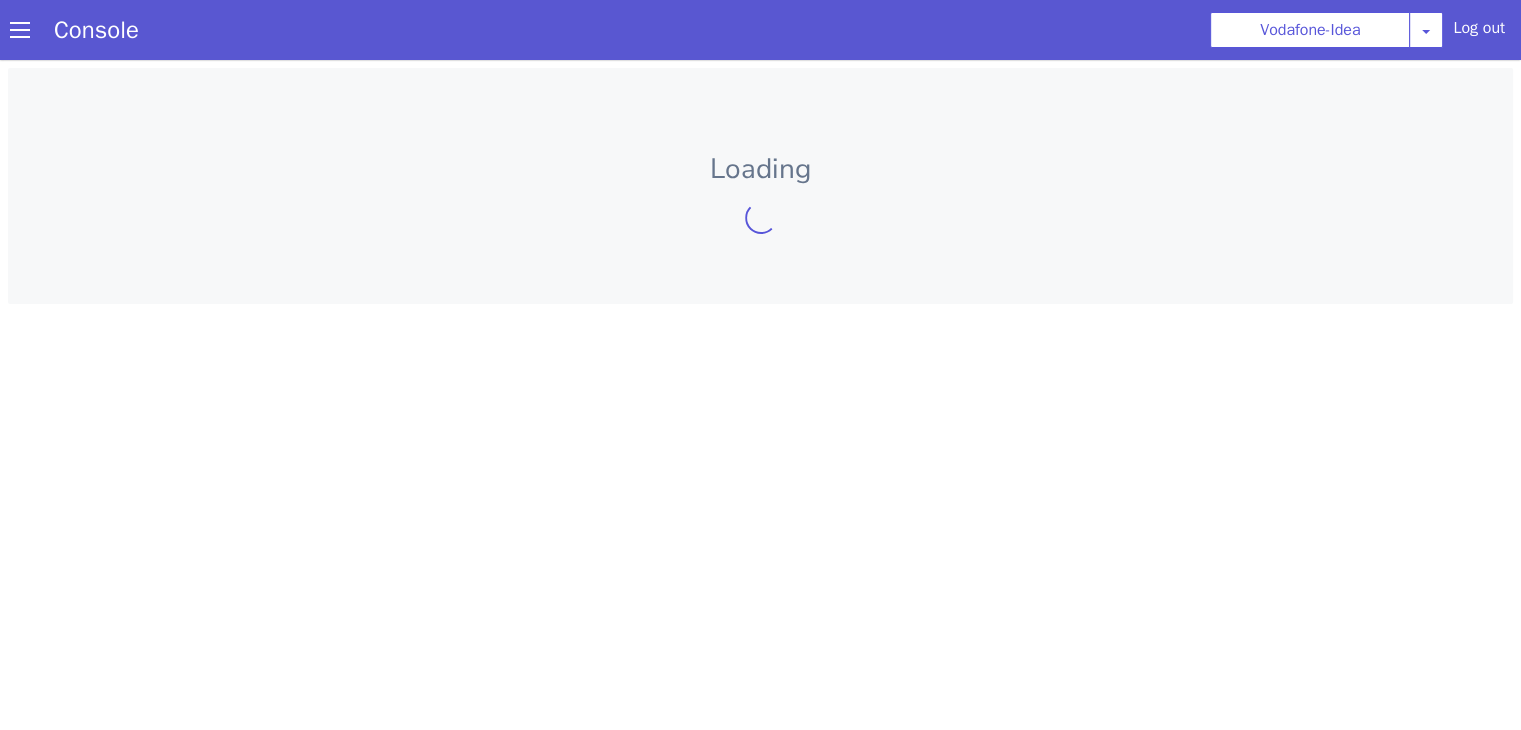 scroll, scrollTop: 0, scrollLeft: 0, axis: both 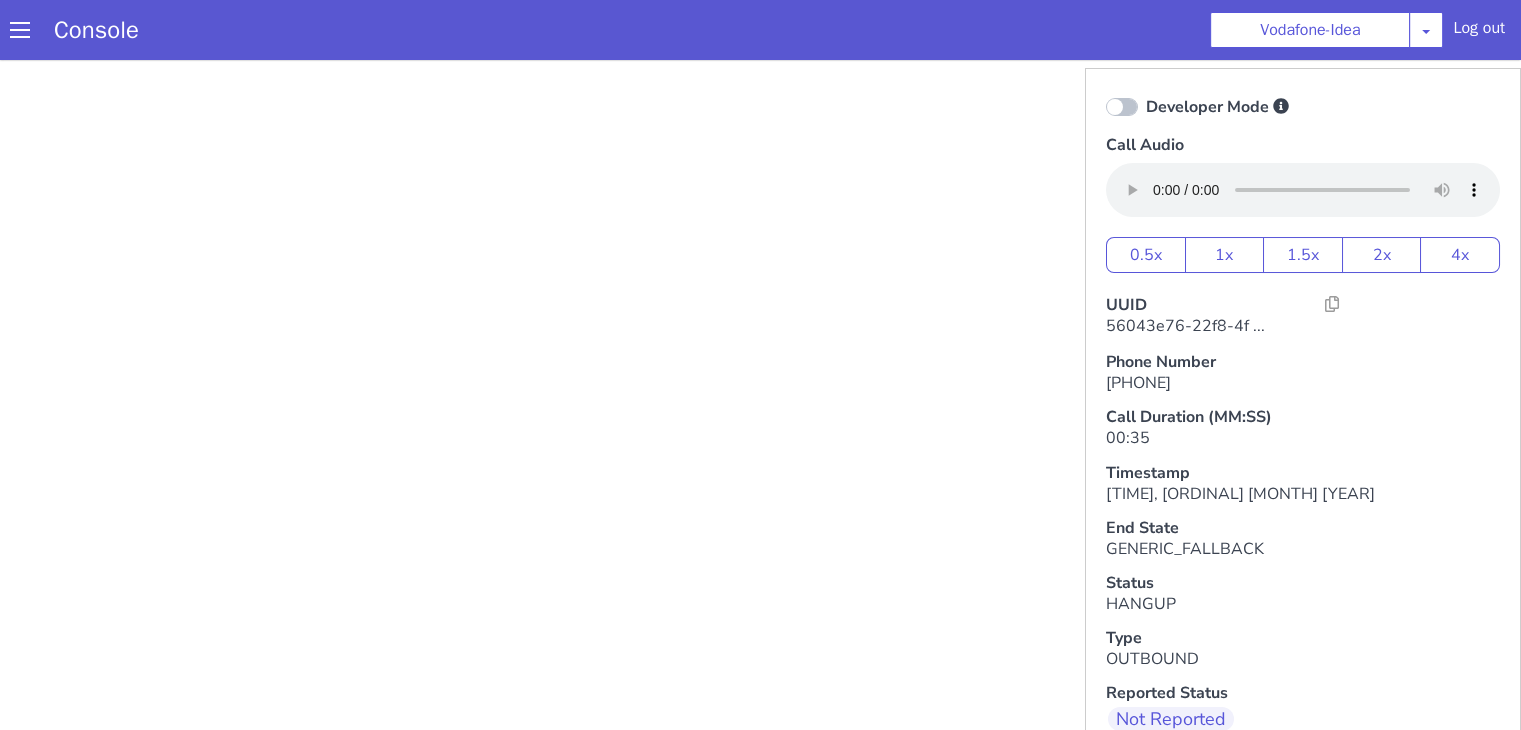 type 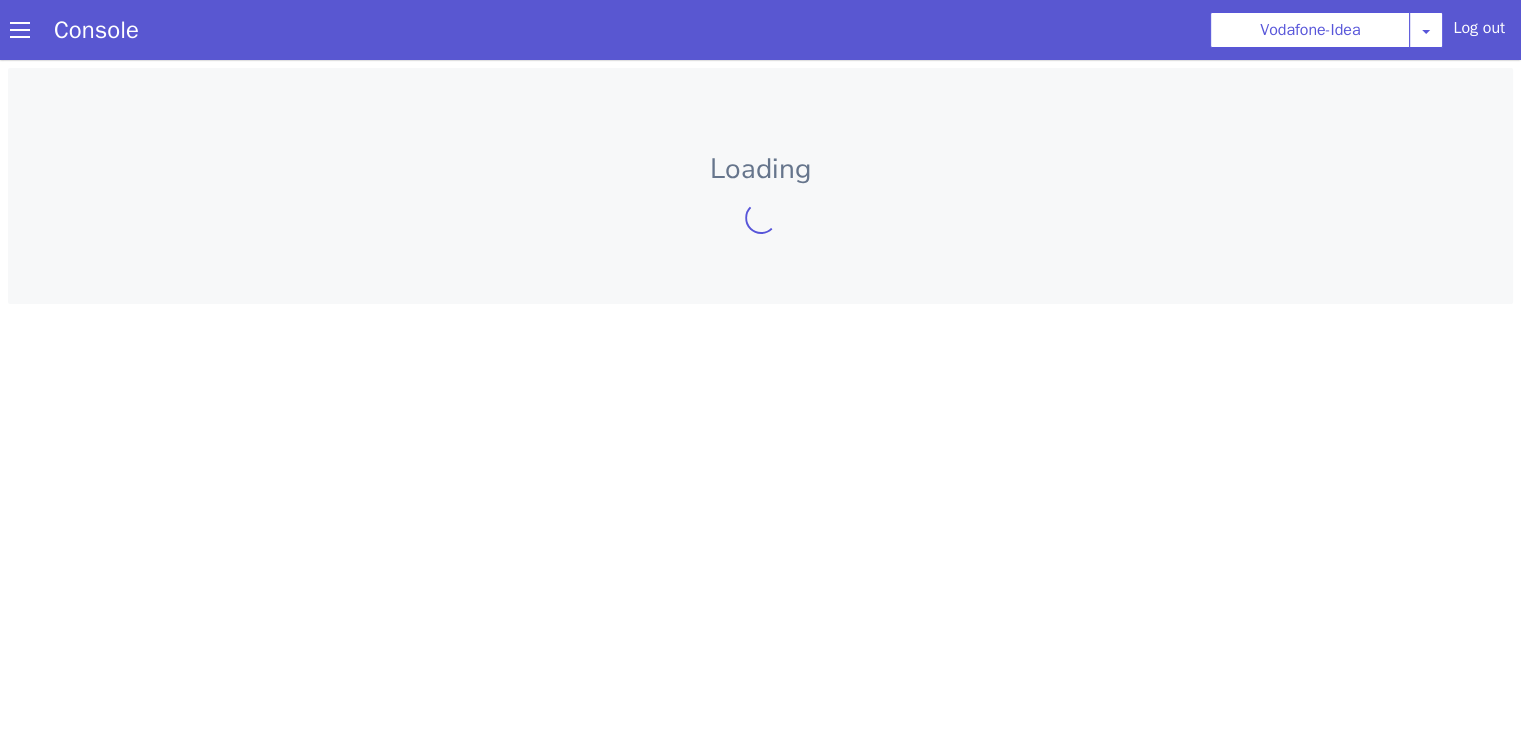 scroll, scrollTop: 0, scrollLeft: 0, axis: both 